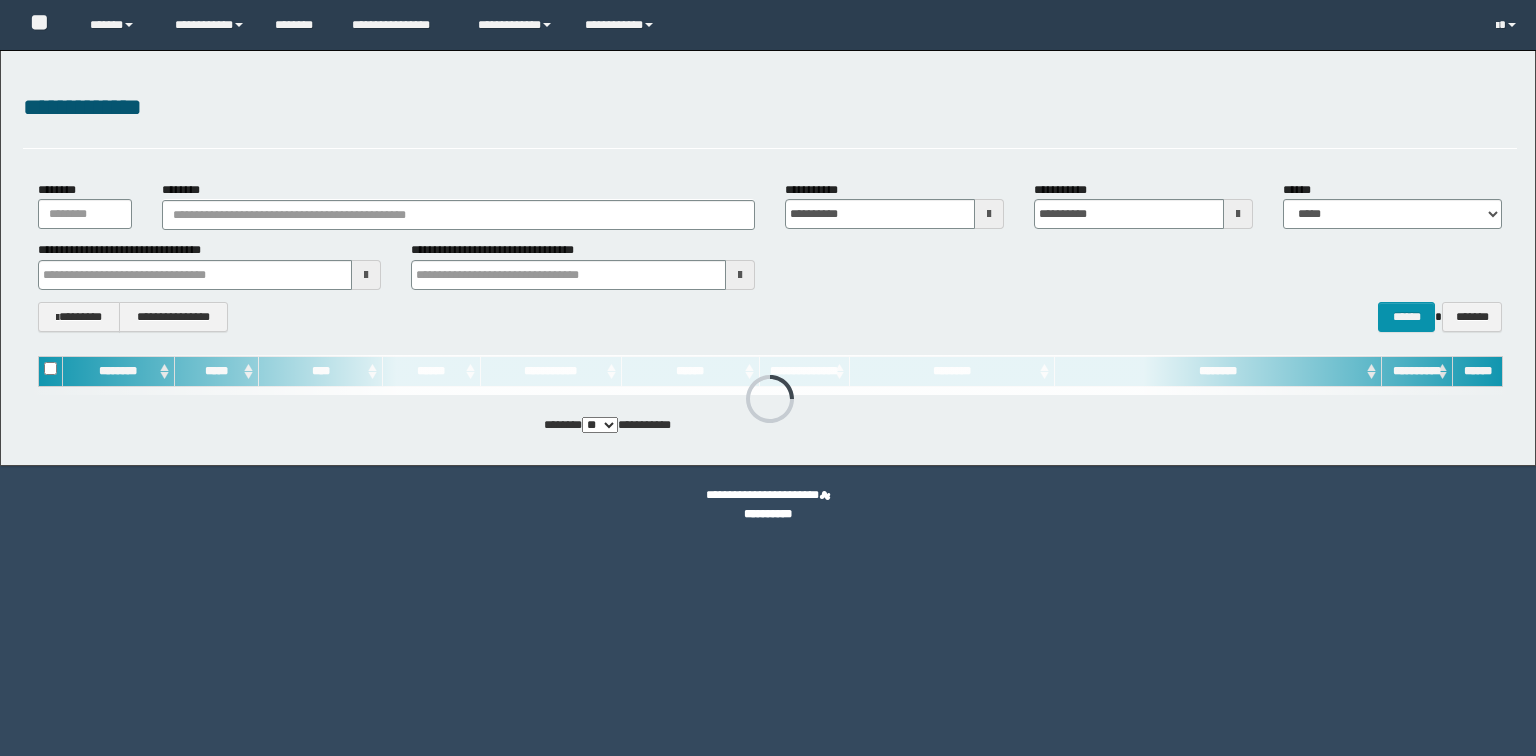 scroll, scrollTop: 0, scrollLeft: 0, axis: both 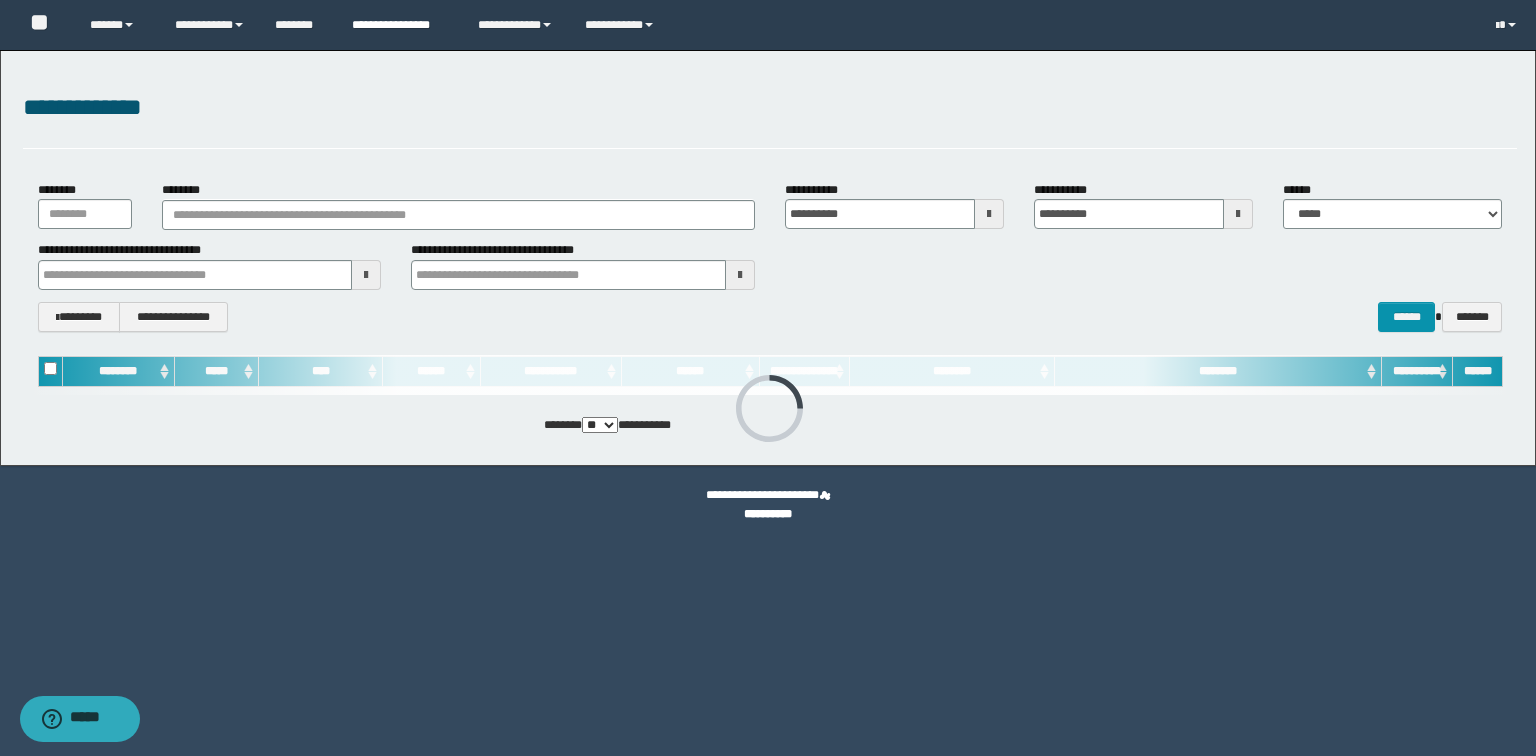click on "**********" at bounding box center [400, 25] 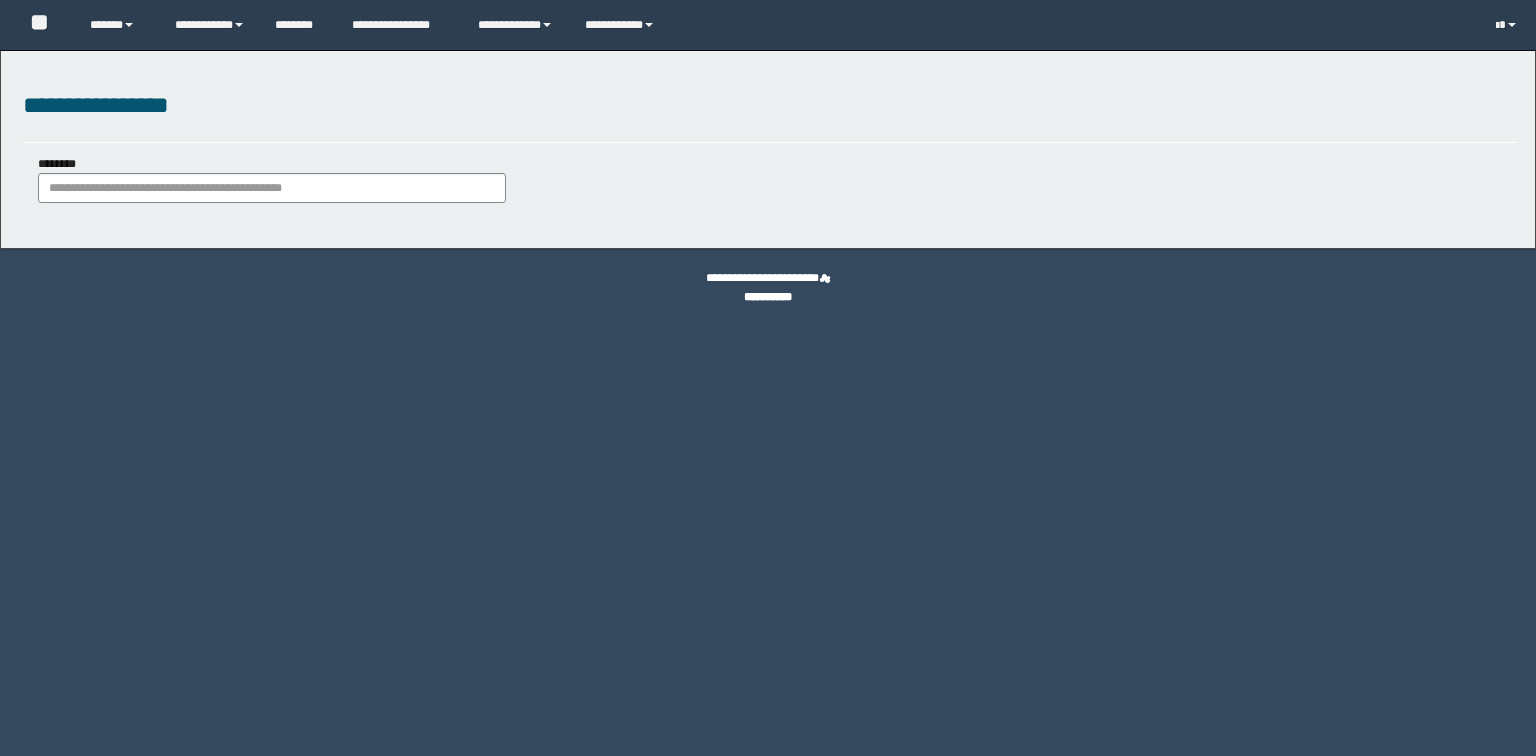 scroll, scrollTop: 0, scrollLeft: 0, axis: both 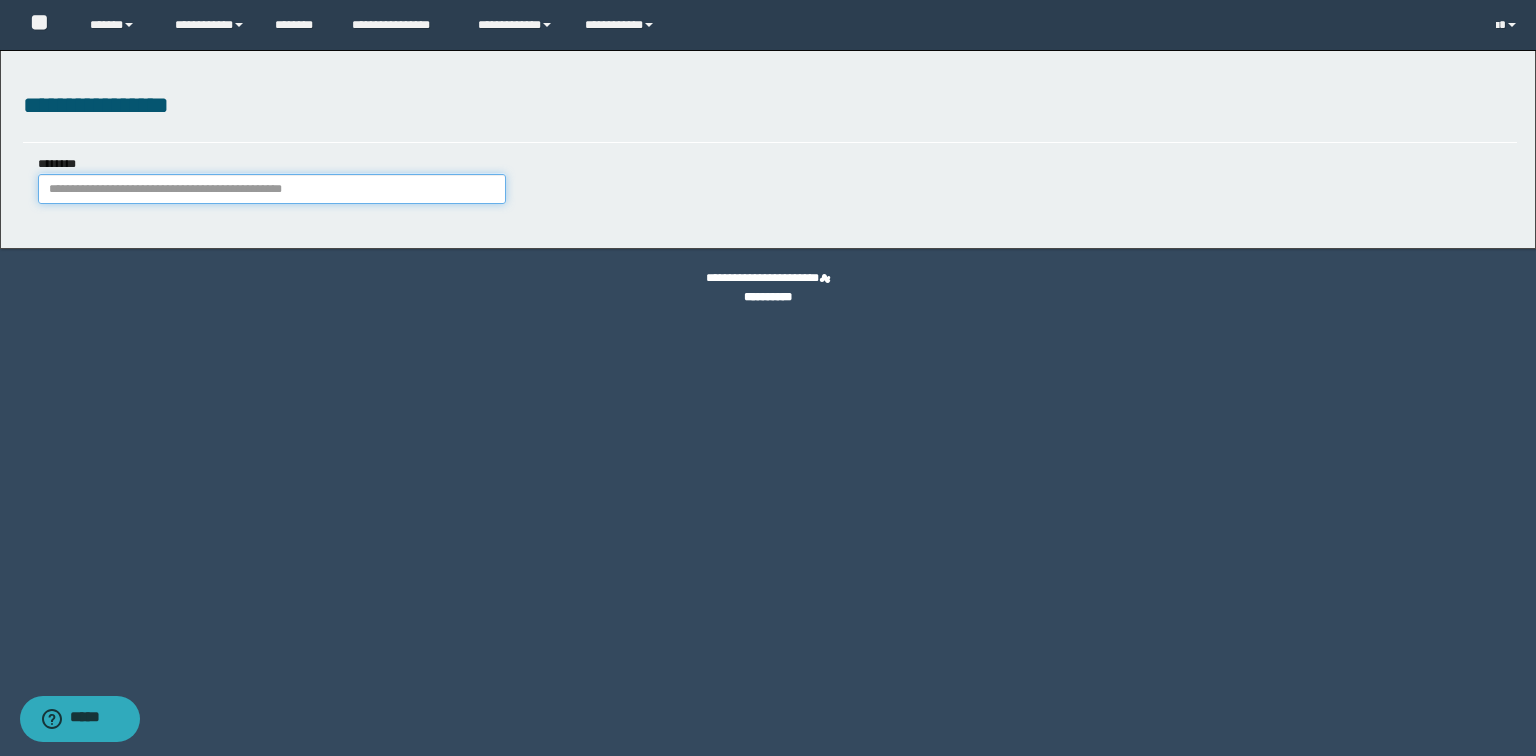 click on "********" at bounding box center (272, 189) 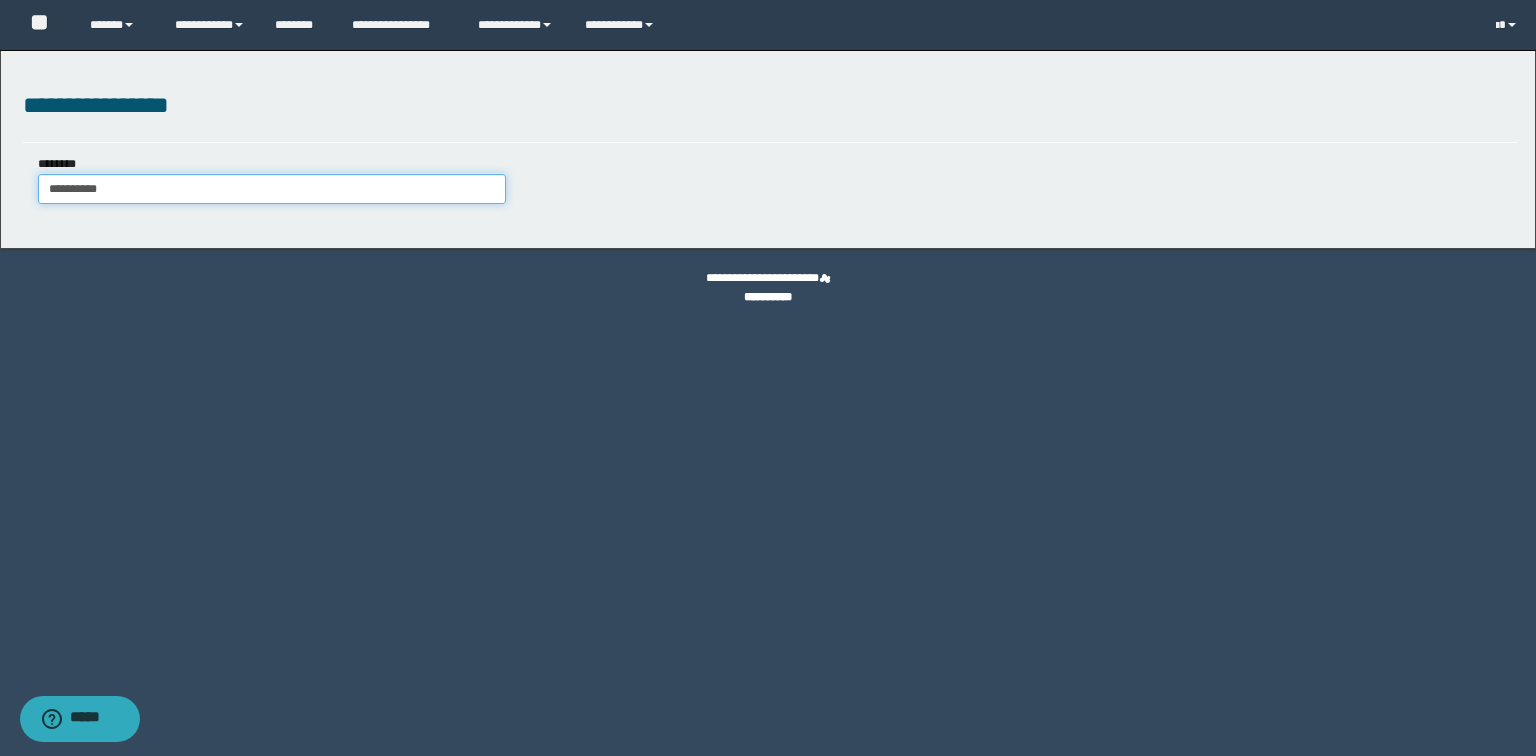 type on "**********" 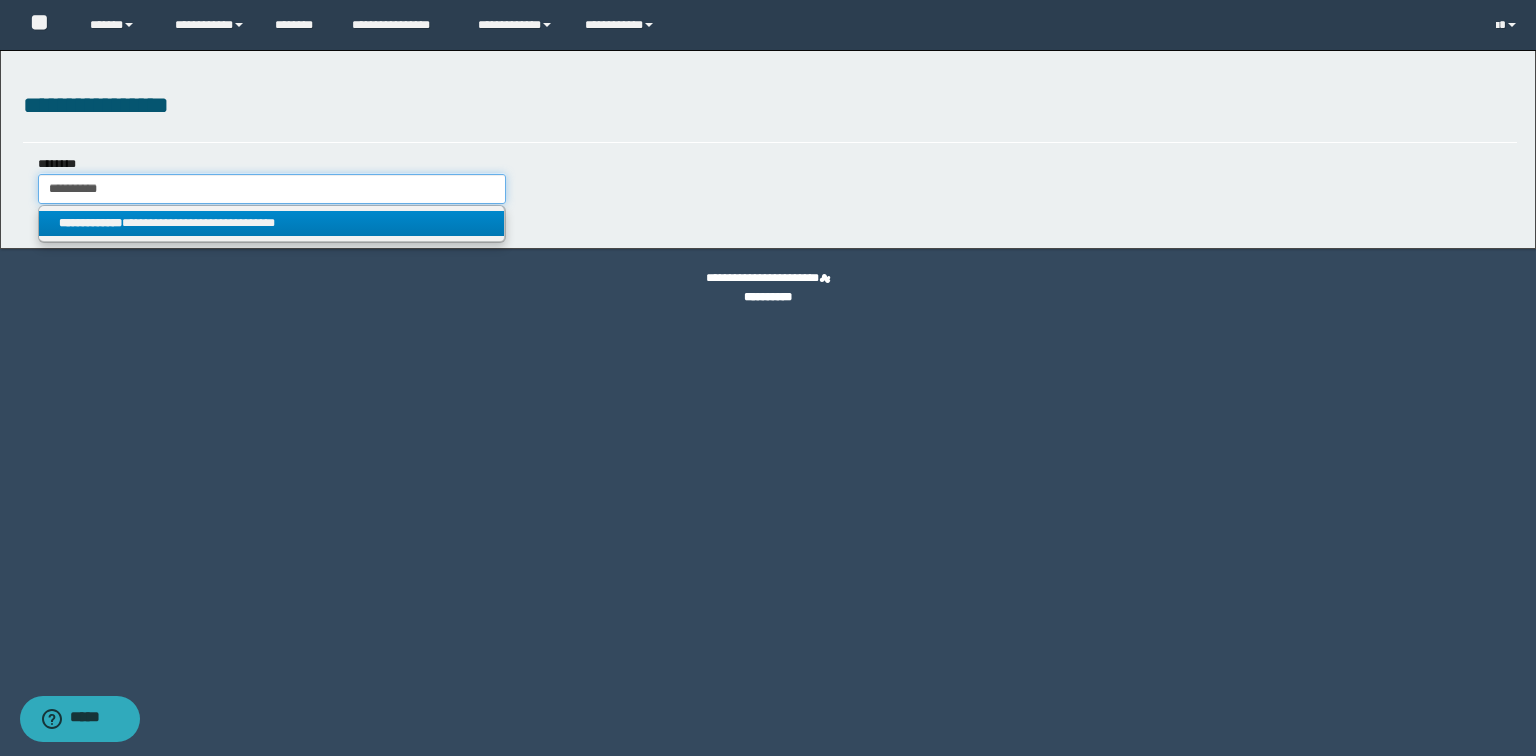 type on "**********" 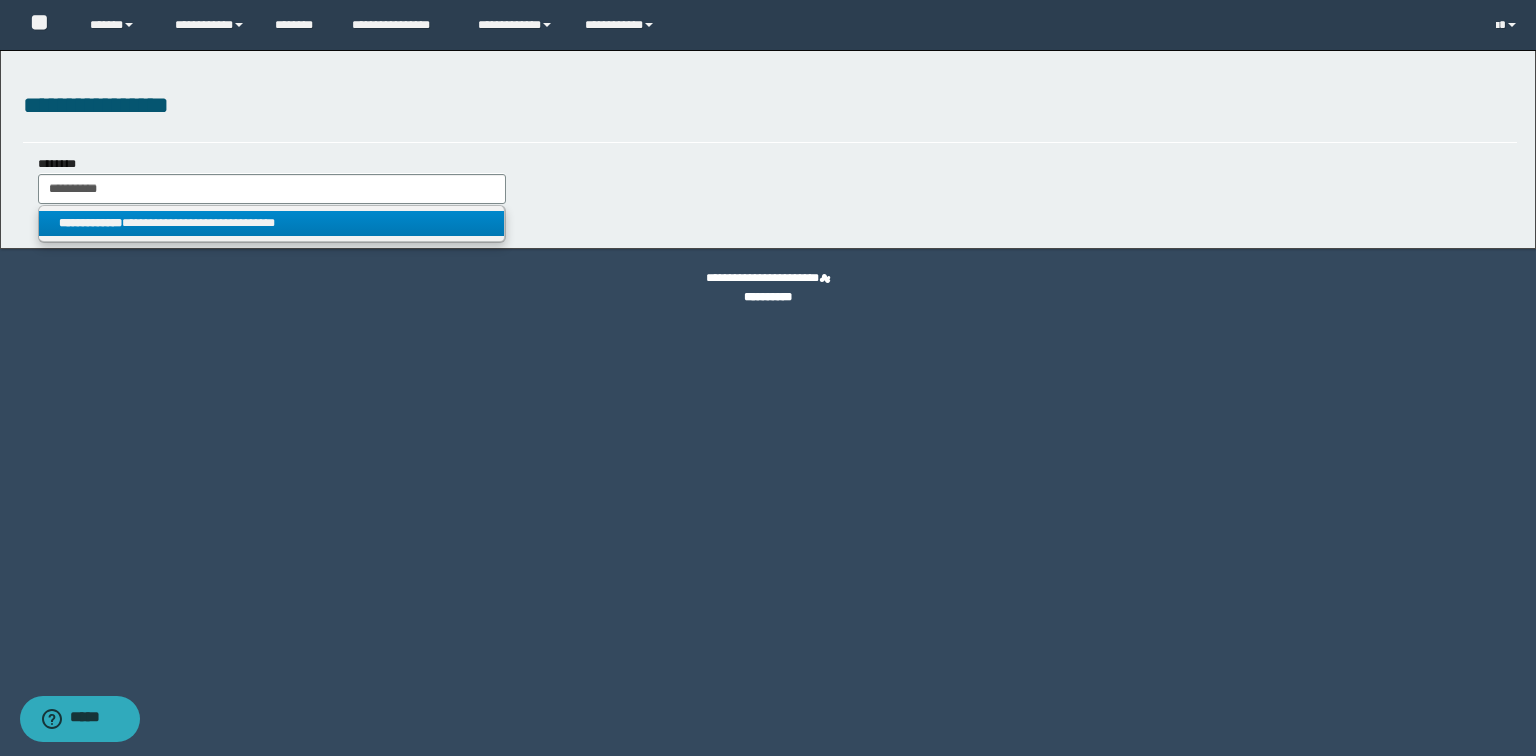 click on "**********" at bounding box center [272, 223] 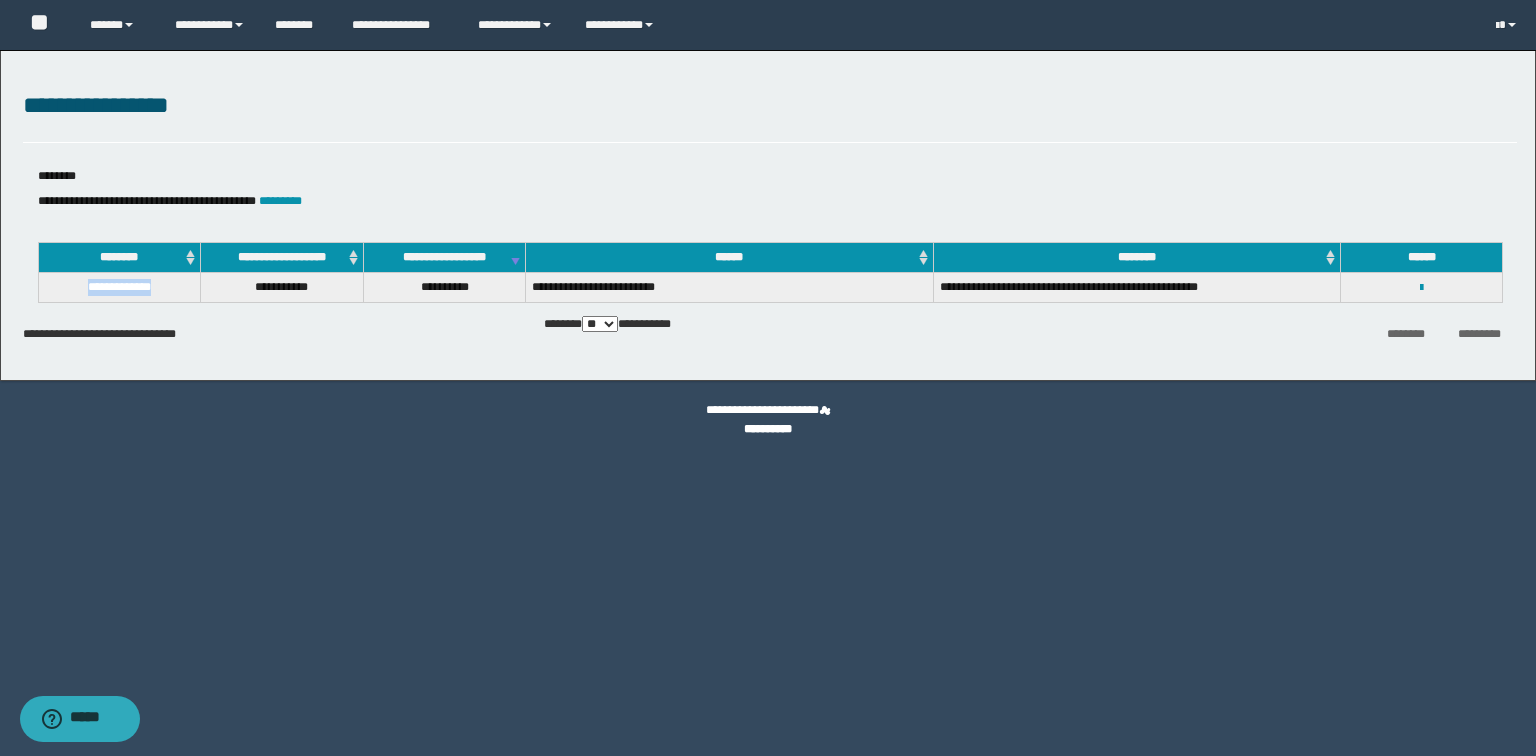 drag, startPoint x: 75, startPoint y: 286, endPoint x: 168, endPoint y: 287, distance: 93.00538 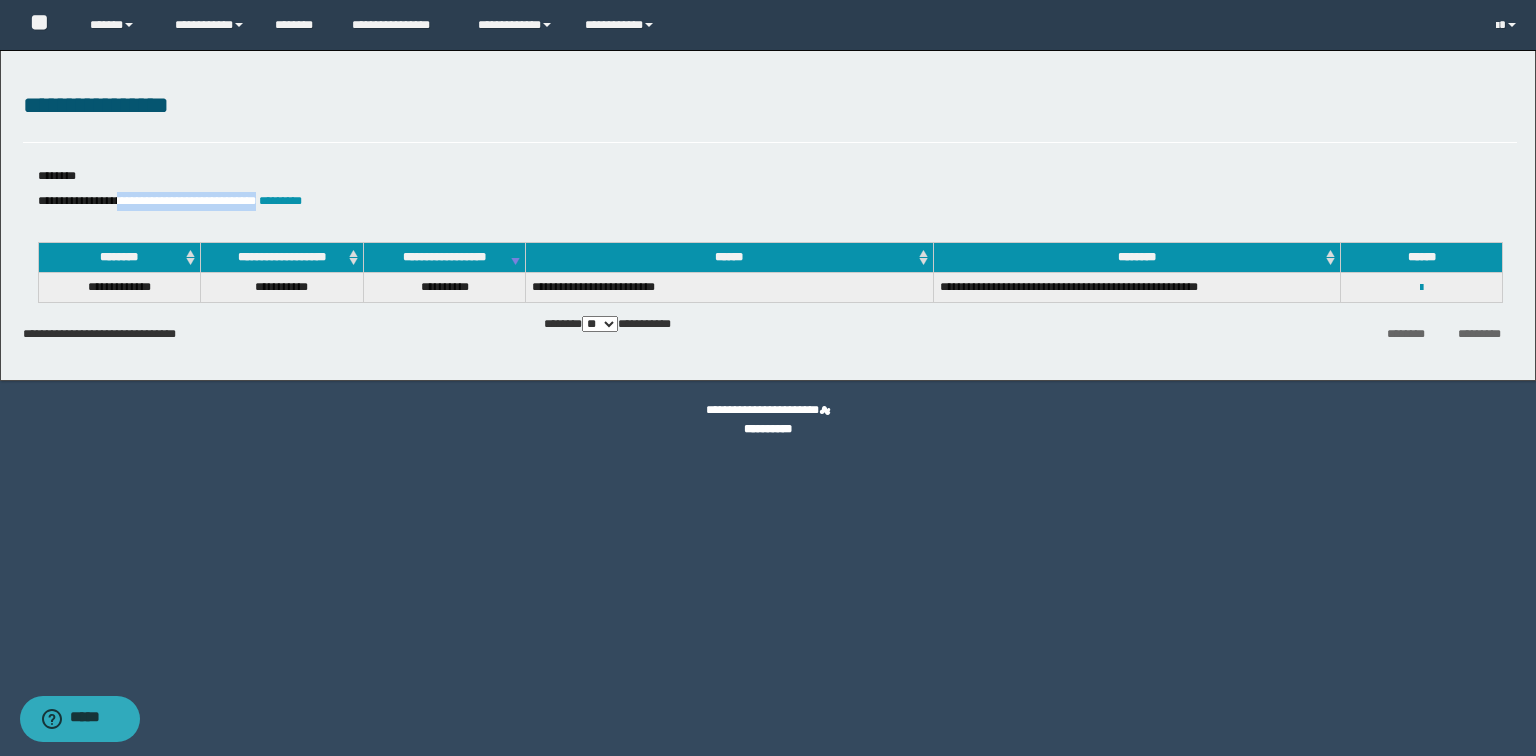 drag, startPoint x: 138, startPoint y: 199, endPoint x: 304, endPoint y: 196, distance: 166.0271 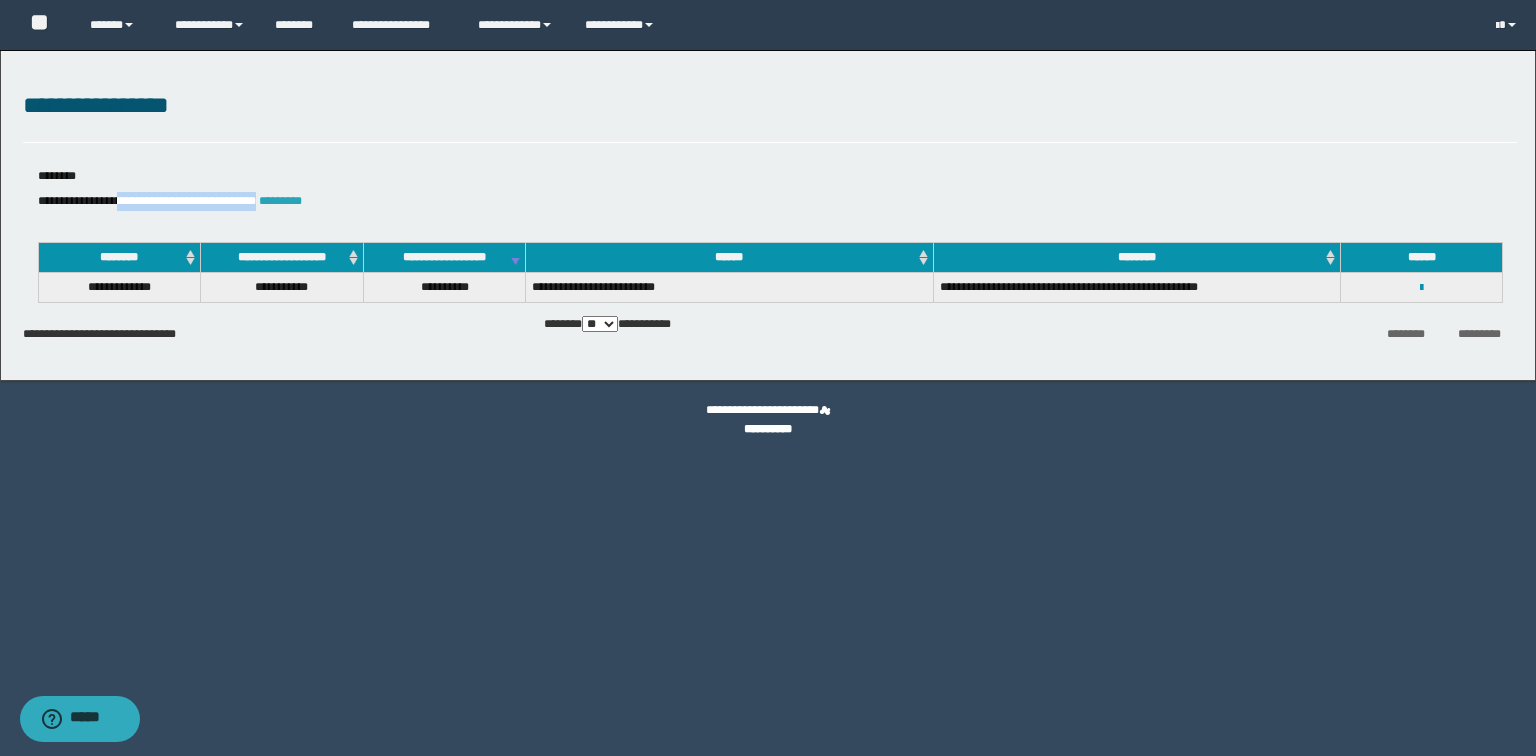 copy on "**********" 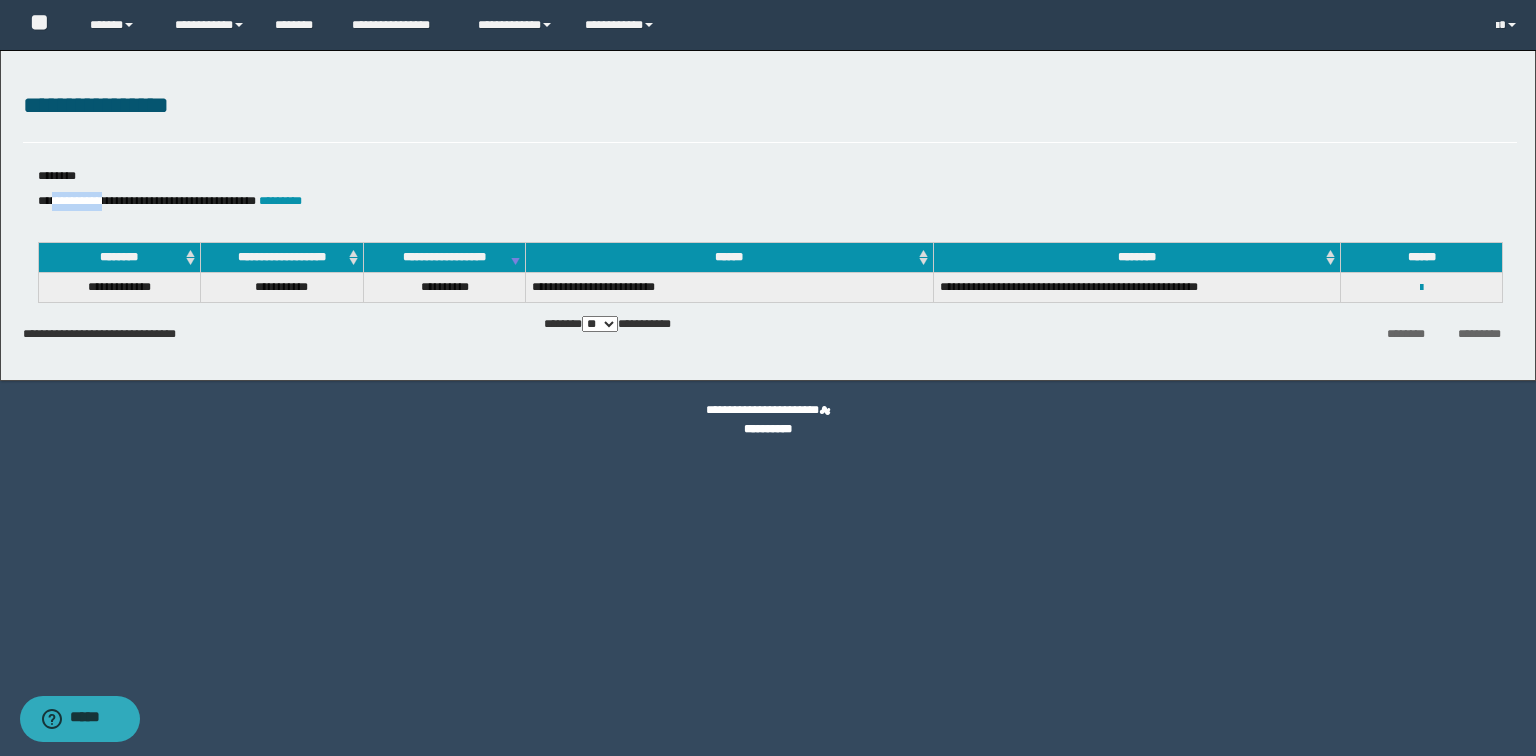 drag, startPoint x: 60, startPoint y: 197, endPoint x: 119, endPoint y: 196, distance: 59.008472 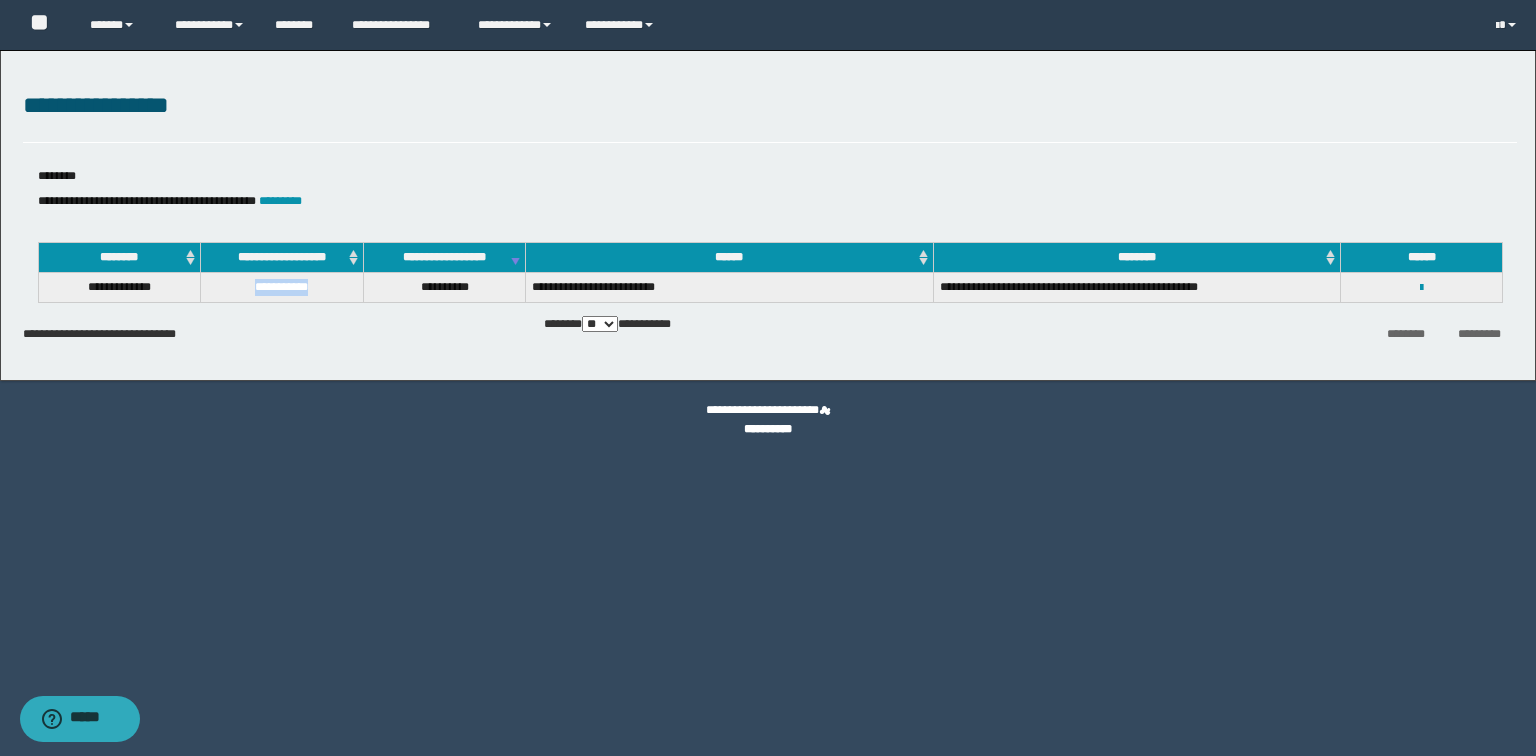 drag, startPoint x: 324, startPoint y: 284, endPoint x: 243, endPoint y: 285, distance: 81.00617 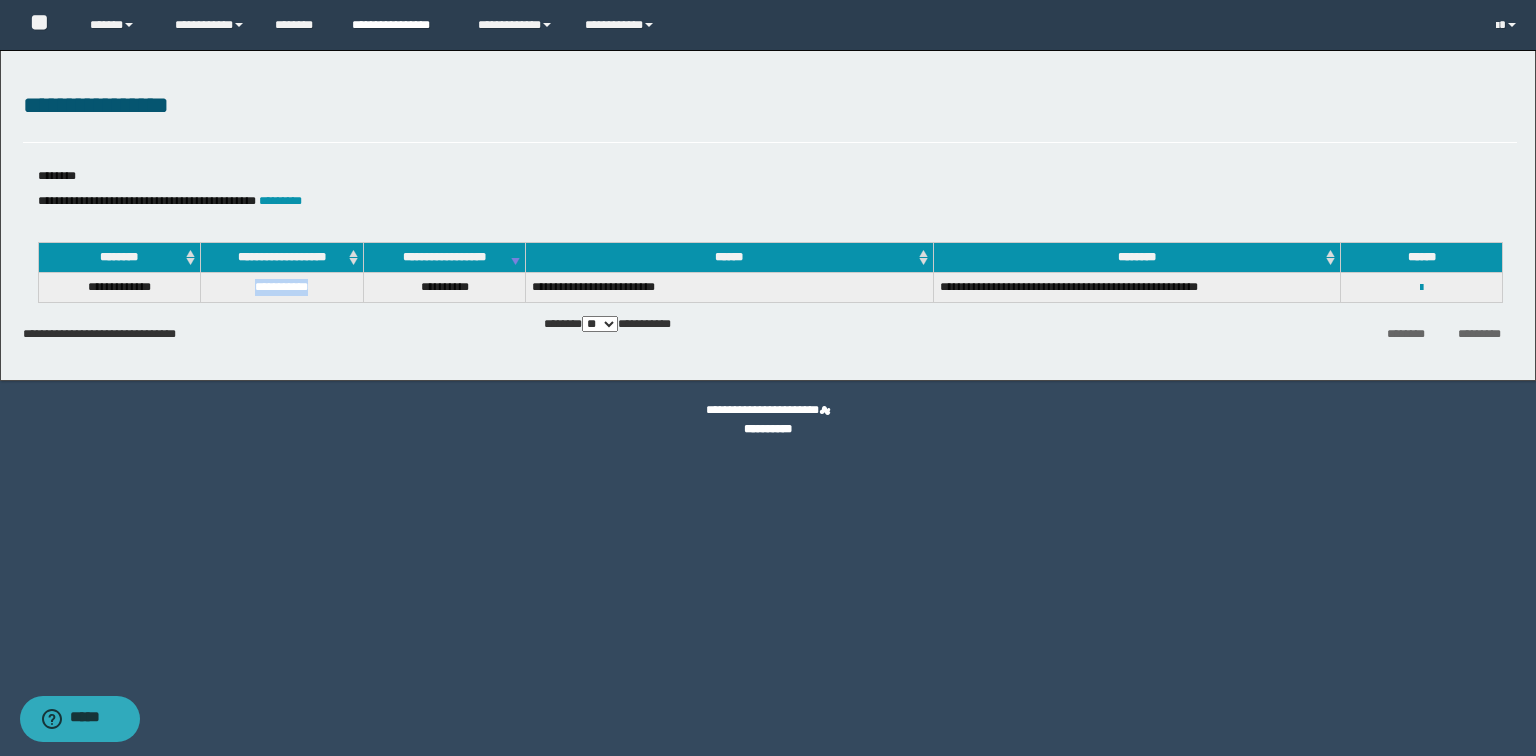 click on "**********" at bounding box center [400, 25] 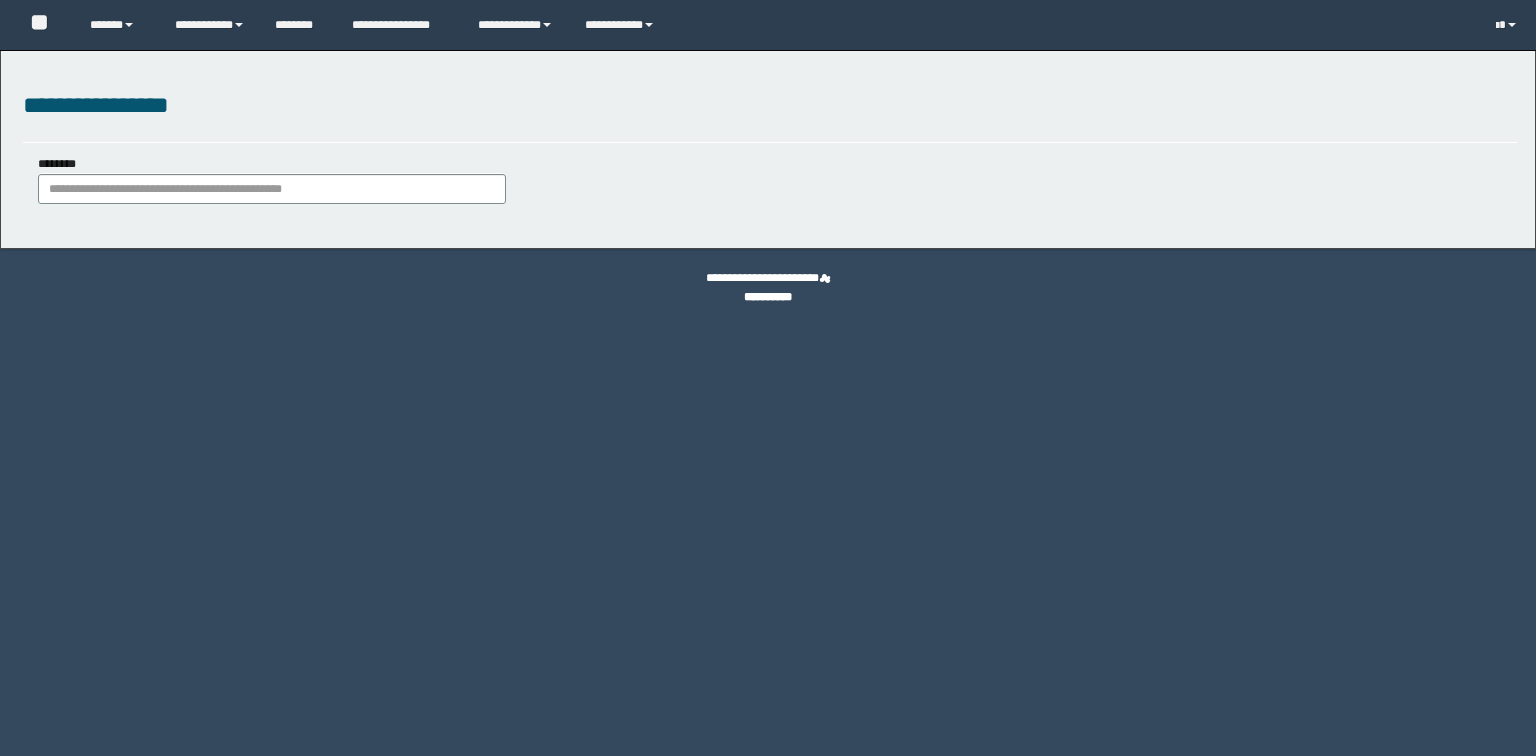 scroll, scrollTop: 0, scrollLeft: 0, axis: both 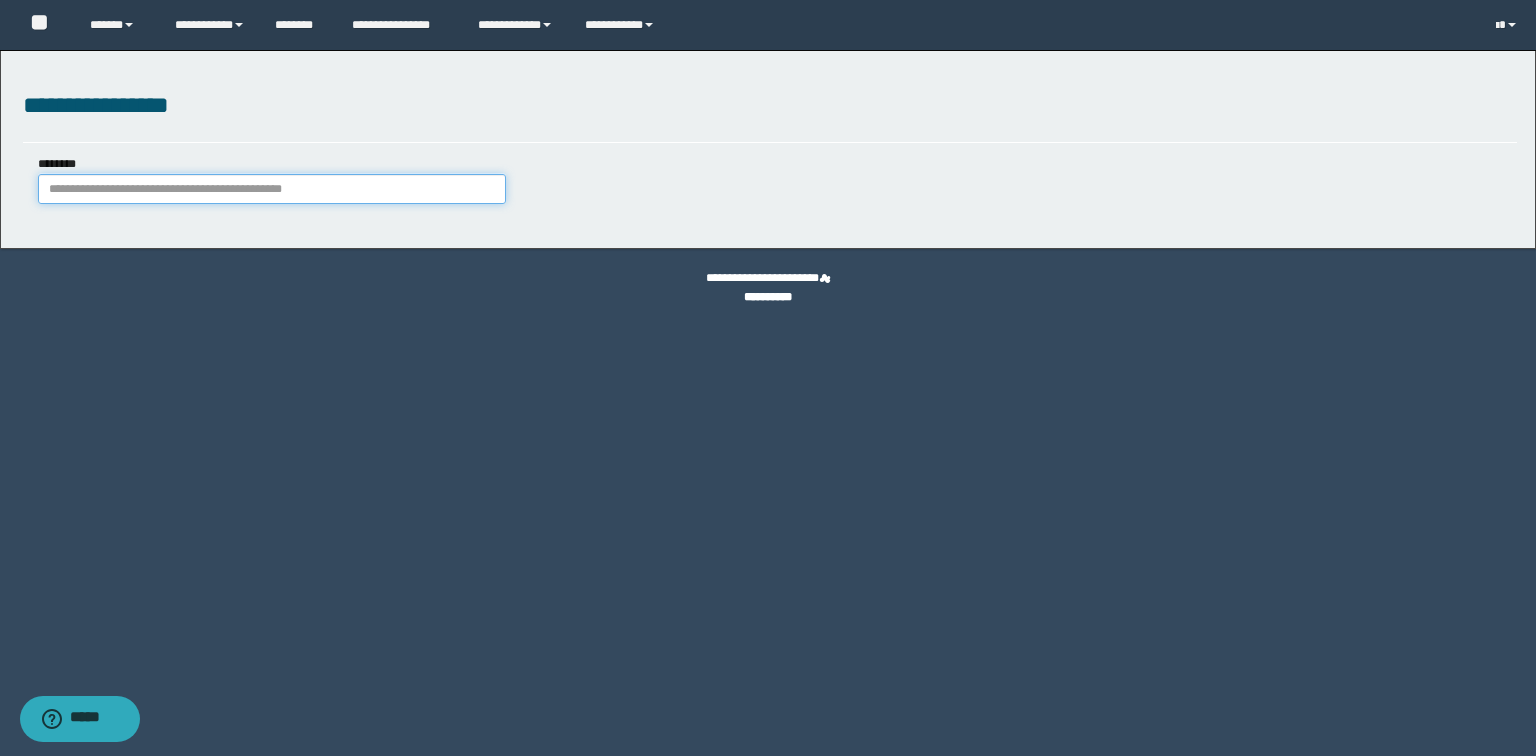 click on "********" at bounding box center [272, 189] 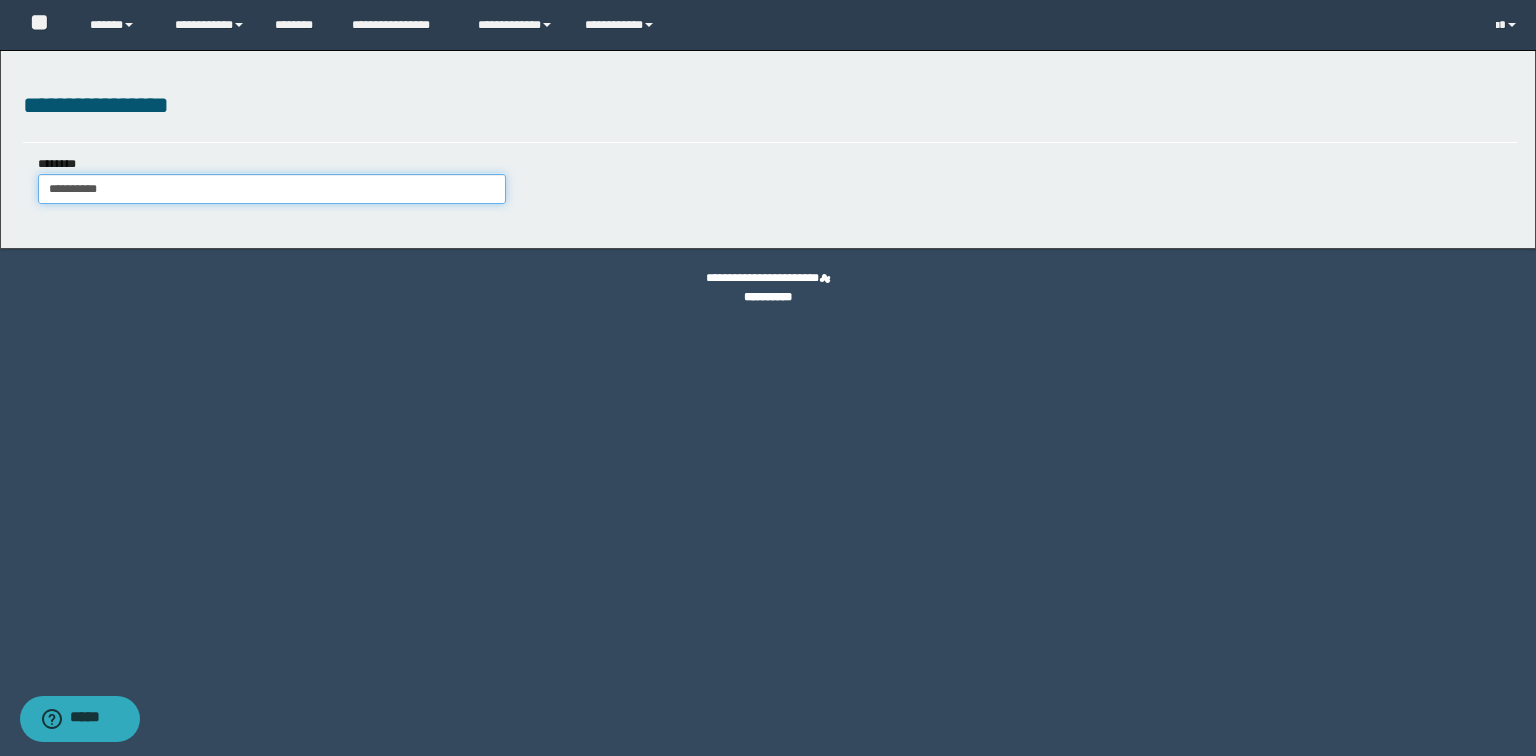 type on "**********" 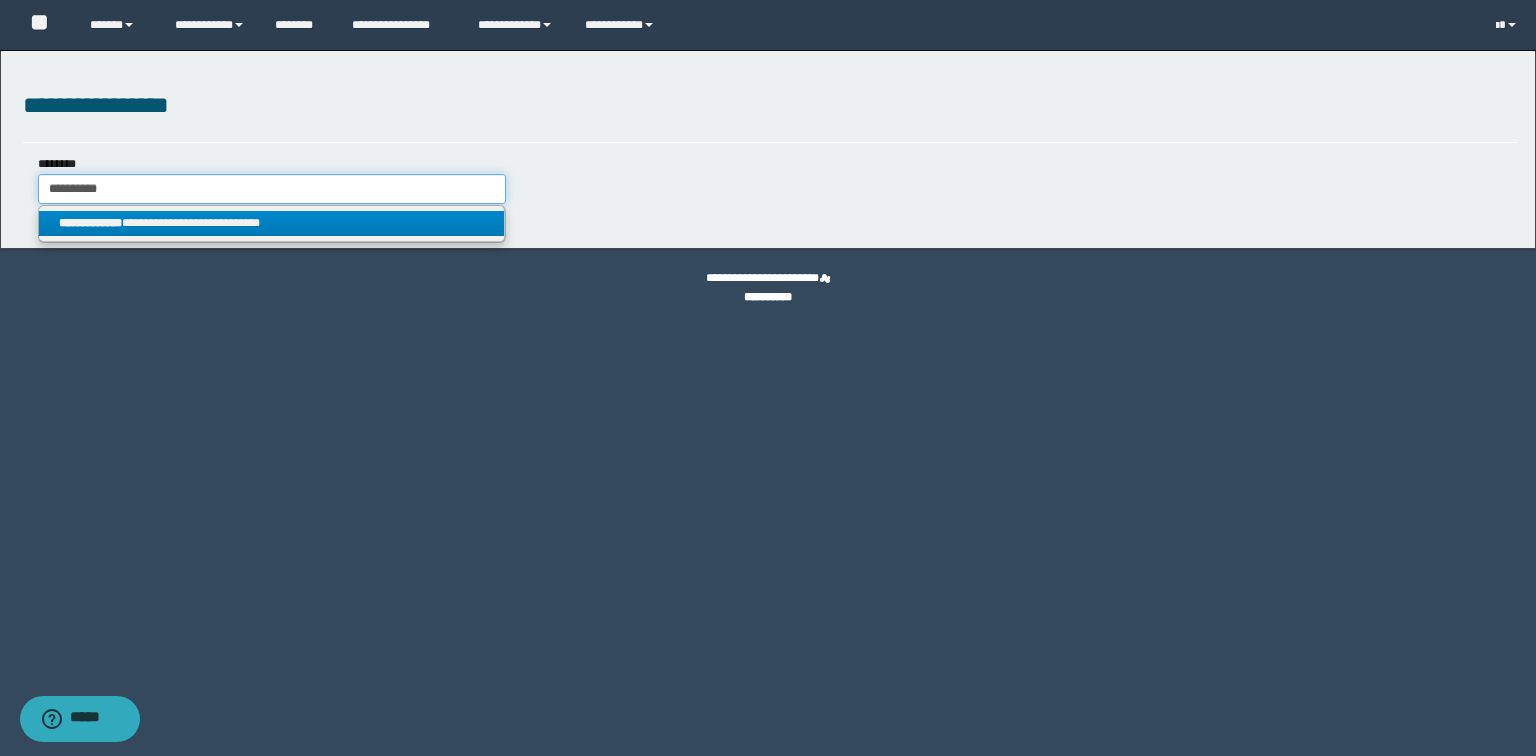 type on "**********" 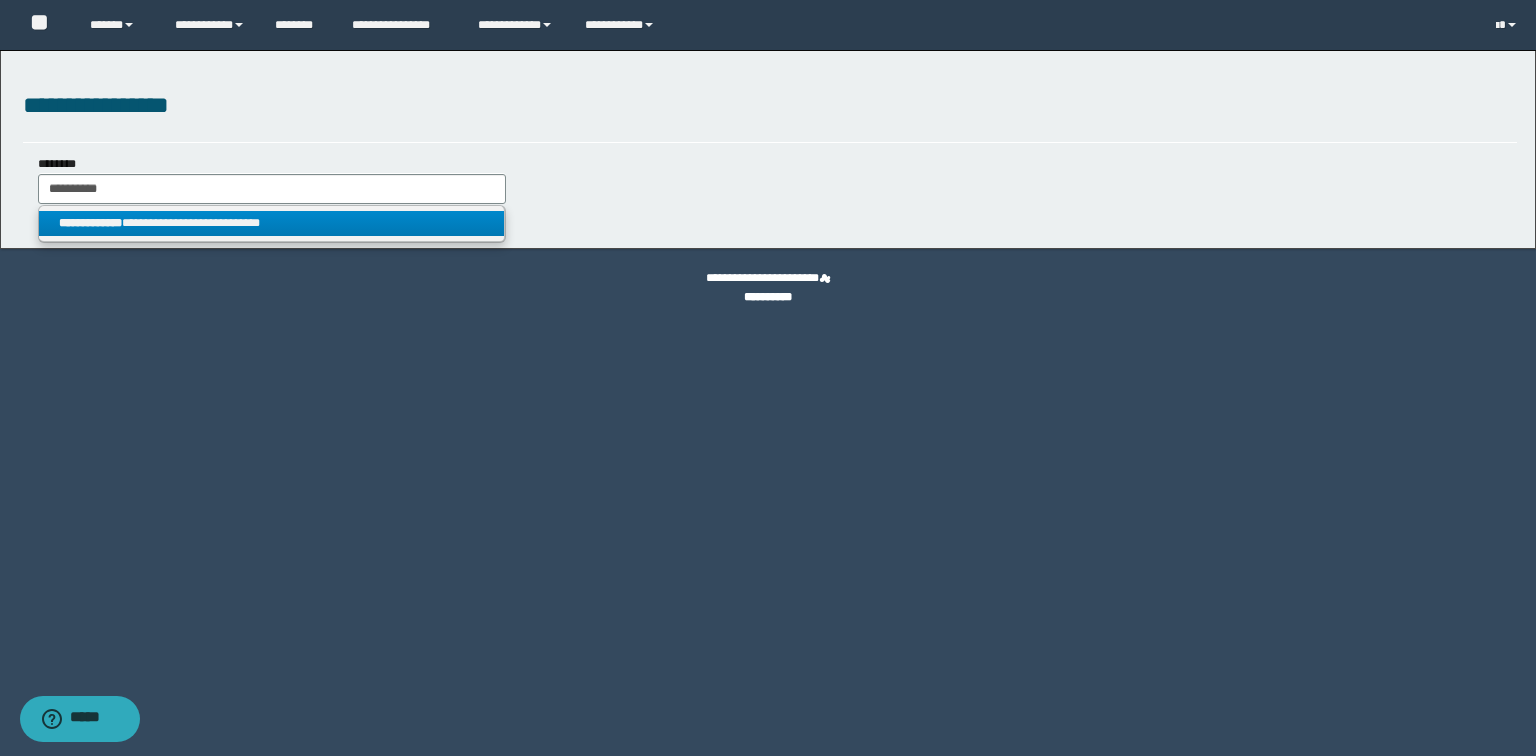 drag, startPoint x: 132, startPoint y: 228, endPoint x: 150, endPoint y: 228, distance: 18 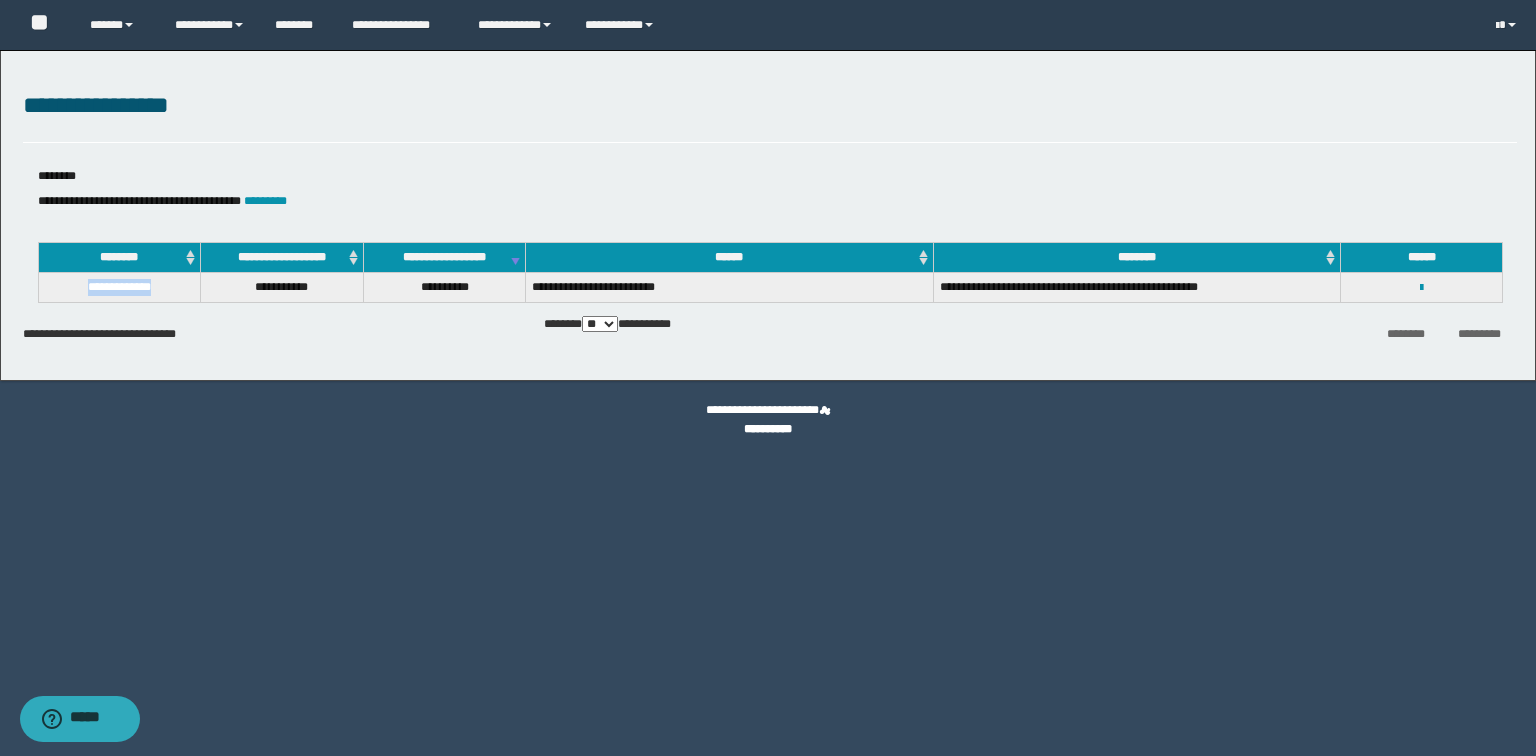 drag, startPoint x: 60, startPoint y: 288, endPoint x: 197, endPoint y: 284, distance: 137.05838 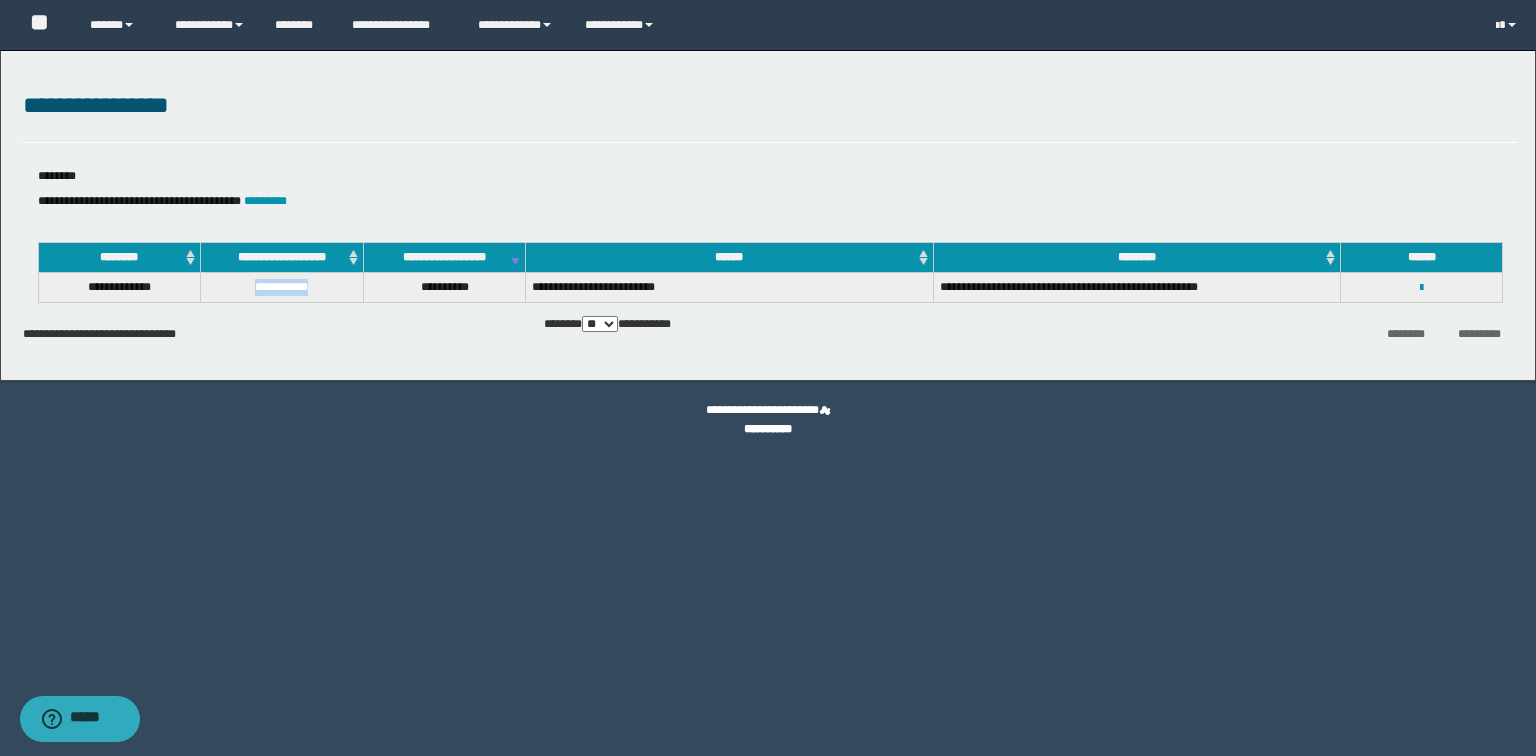 drag, startPoint x: 241, startPoint y: 288, endPoint x: 334, endPoint y: 285, distance: 93.04838 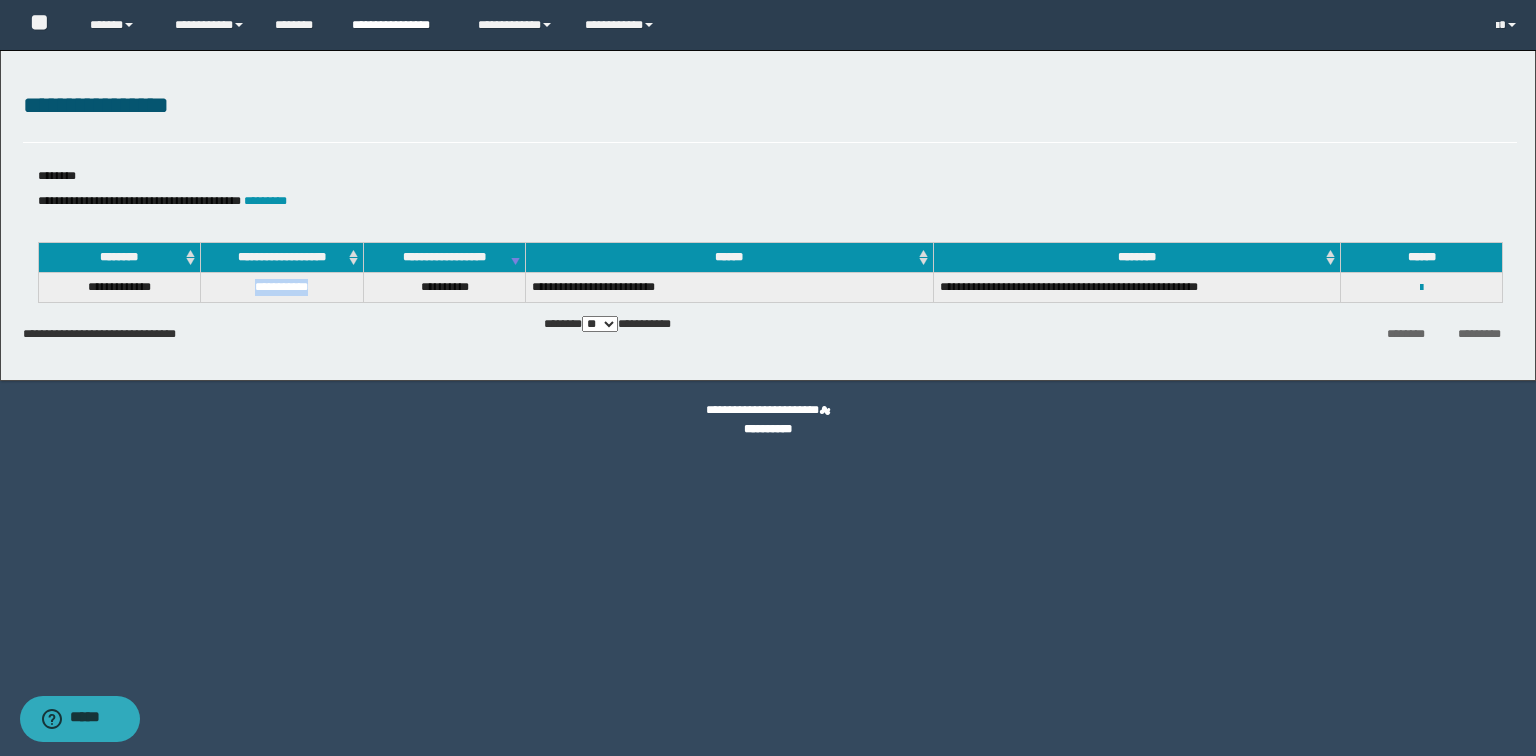 click on "**********" at bounding box center (400, 25) 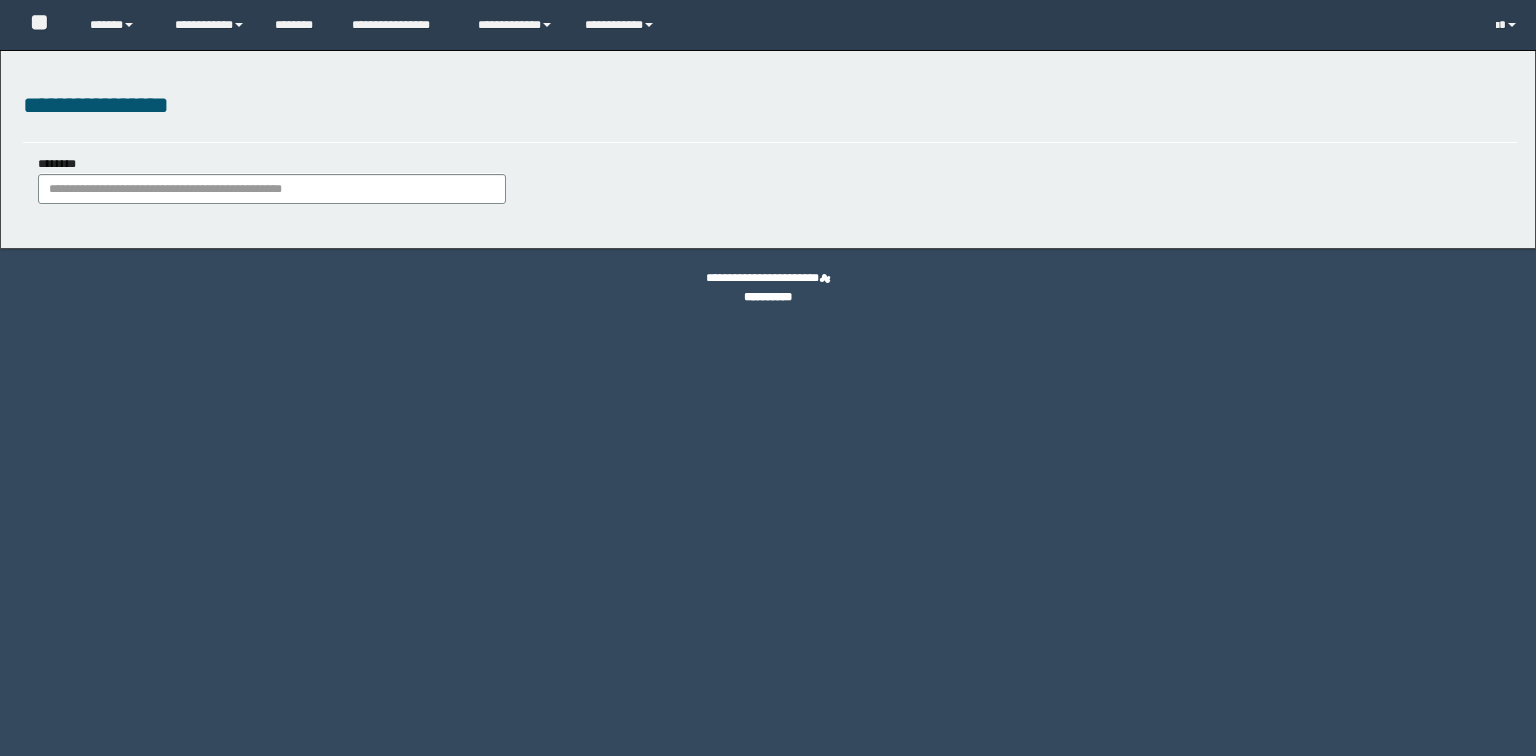 scroll, scrollTop: 0, scrollLeft: 0, axis: both 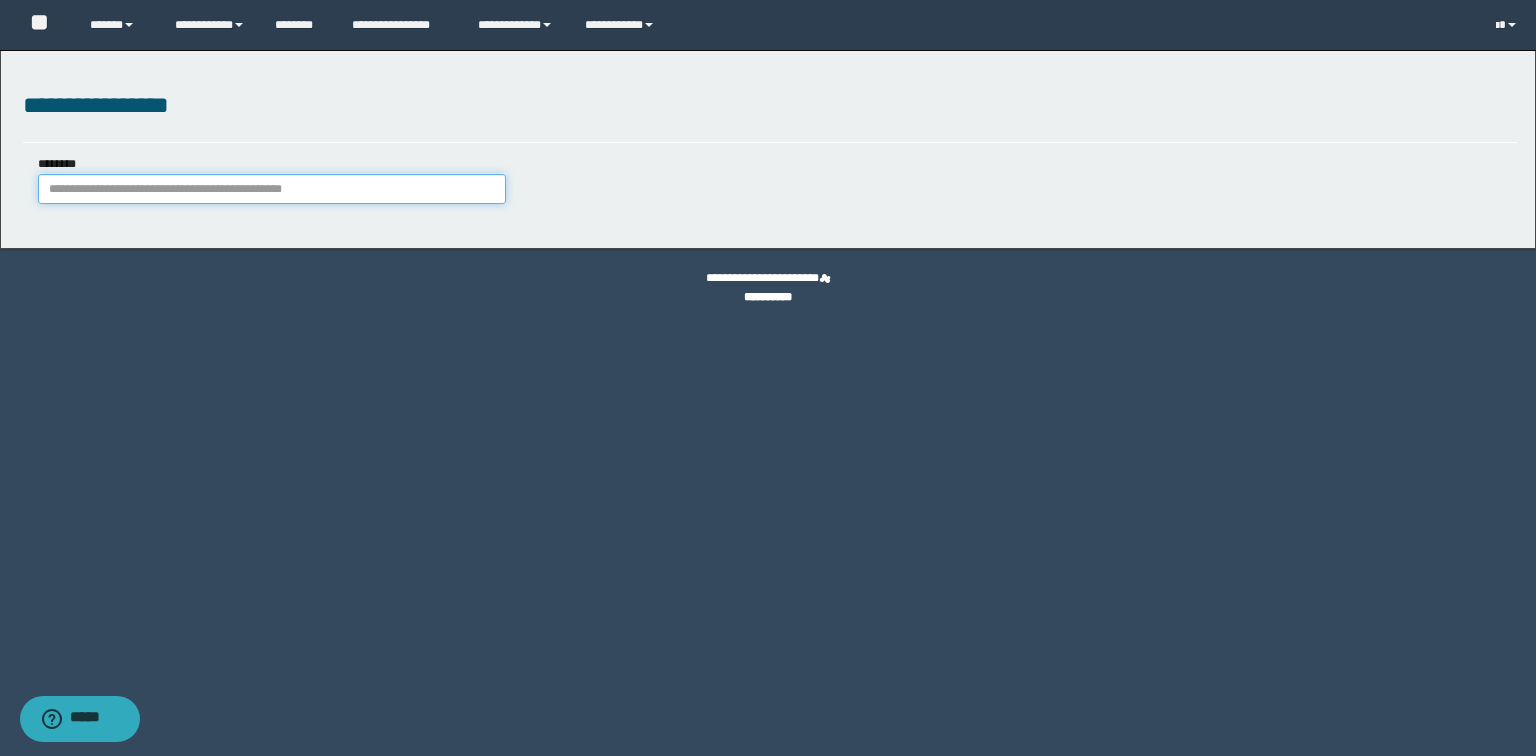 click on "********" at bounding box center [272, 189] 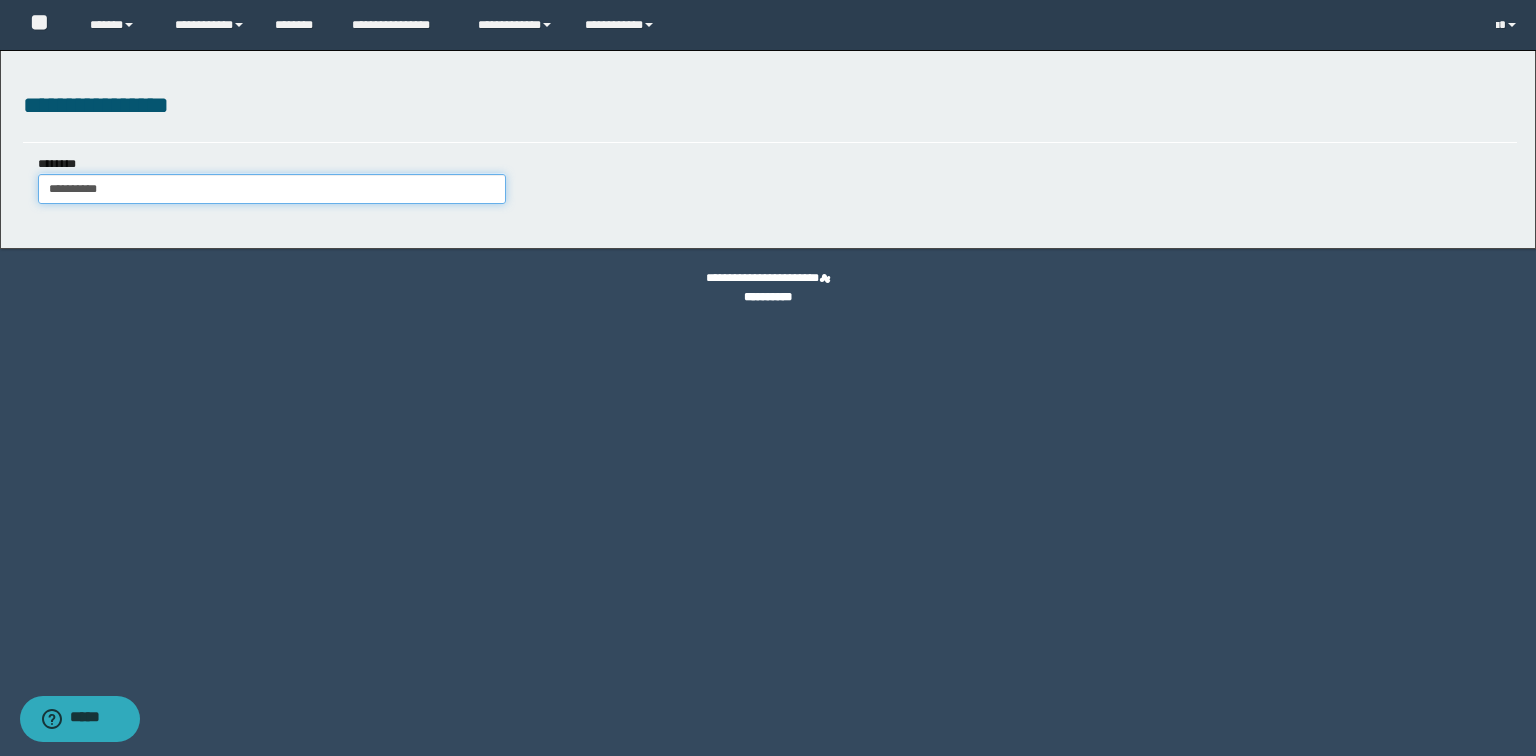 type on "**********" 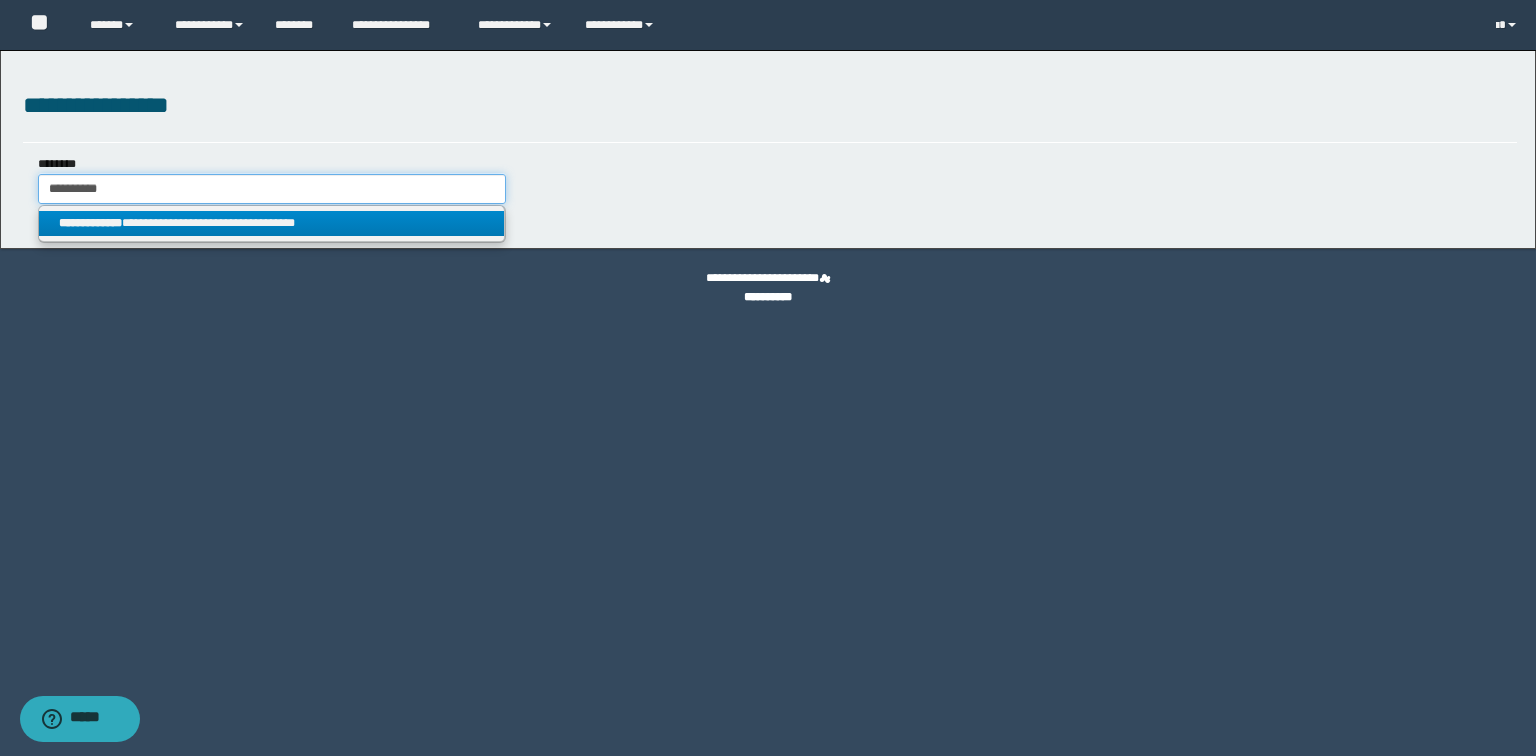 type on "**********" 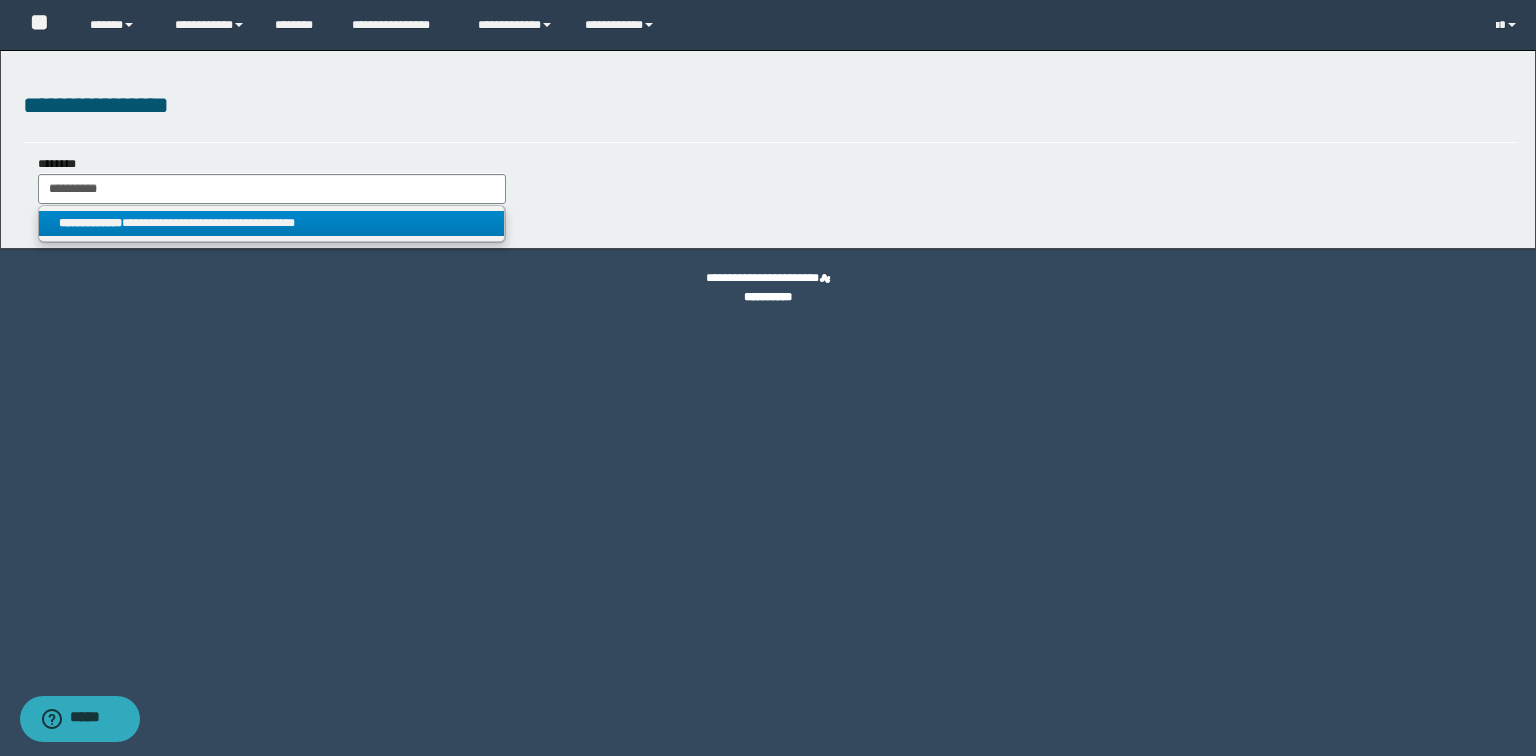 click on "**********" at bounding box center [272, 223] 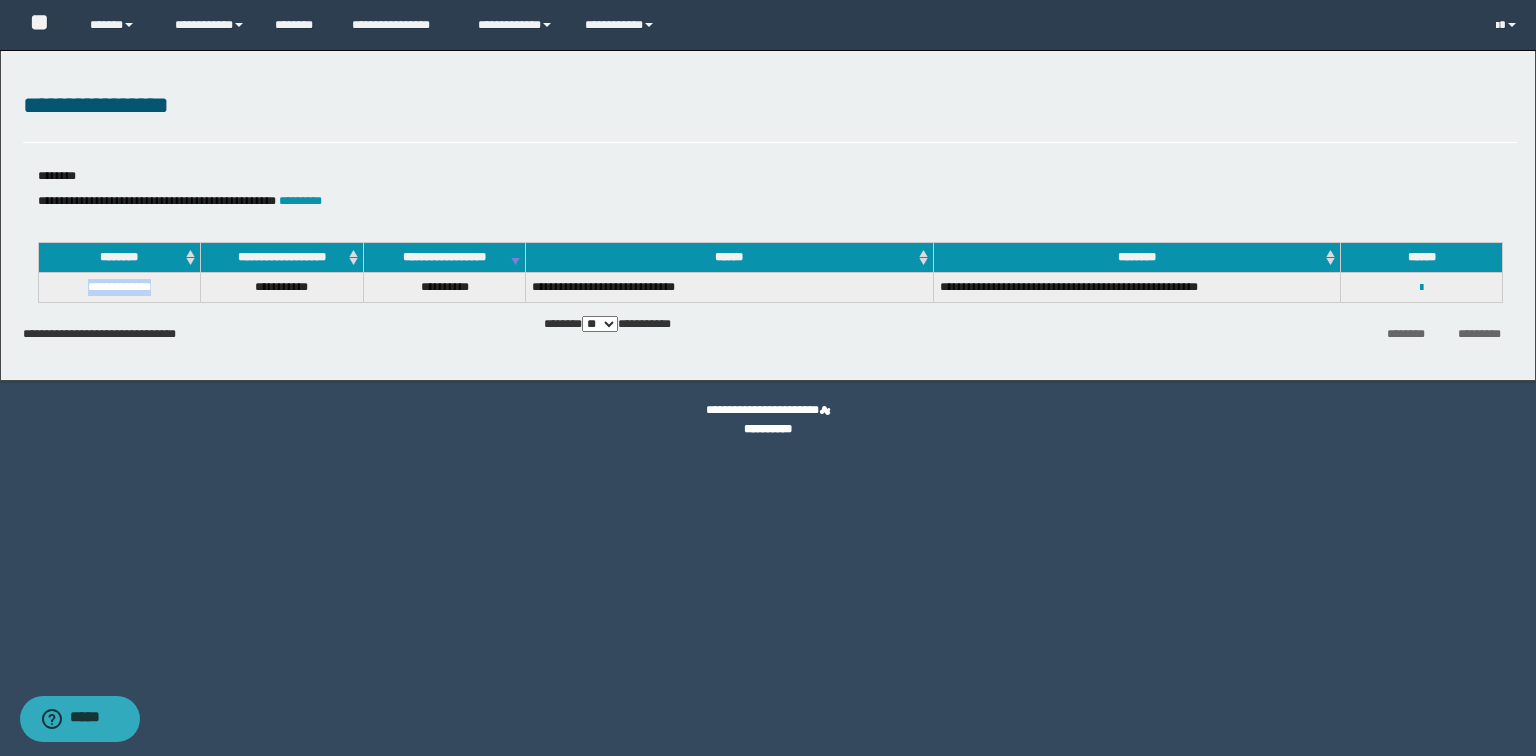 drag, startPoint x: 65, startPoint y: 288, endPoint x: 177, endPoint y: 284, distance: 112.0714 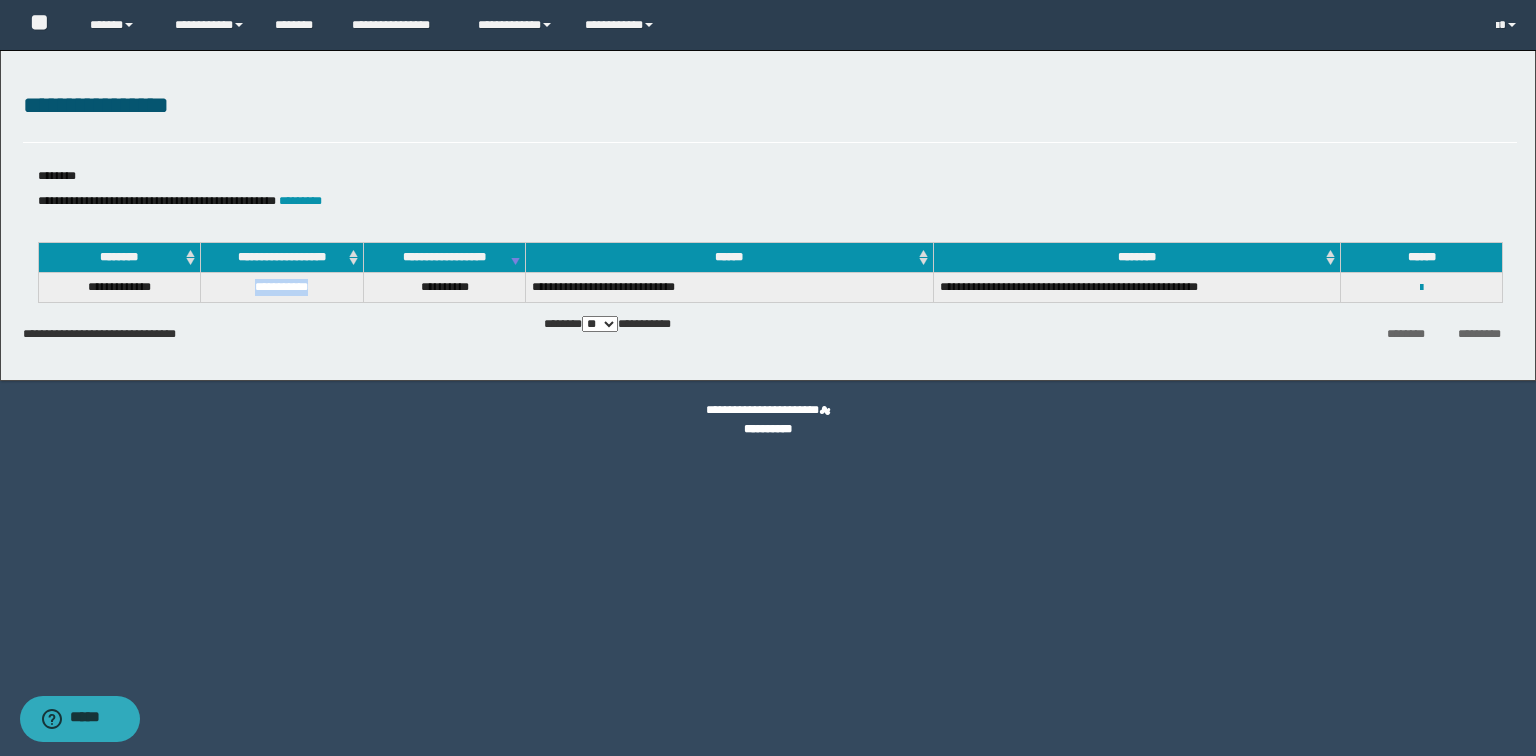 drag, startPoint x: 244, startPoint y: 286, endPoint x: 322, endPoint y: 285, distance: 78.00641 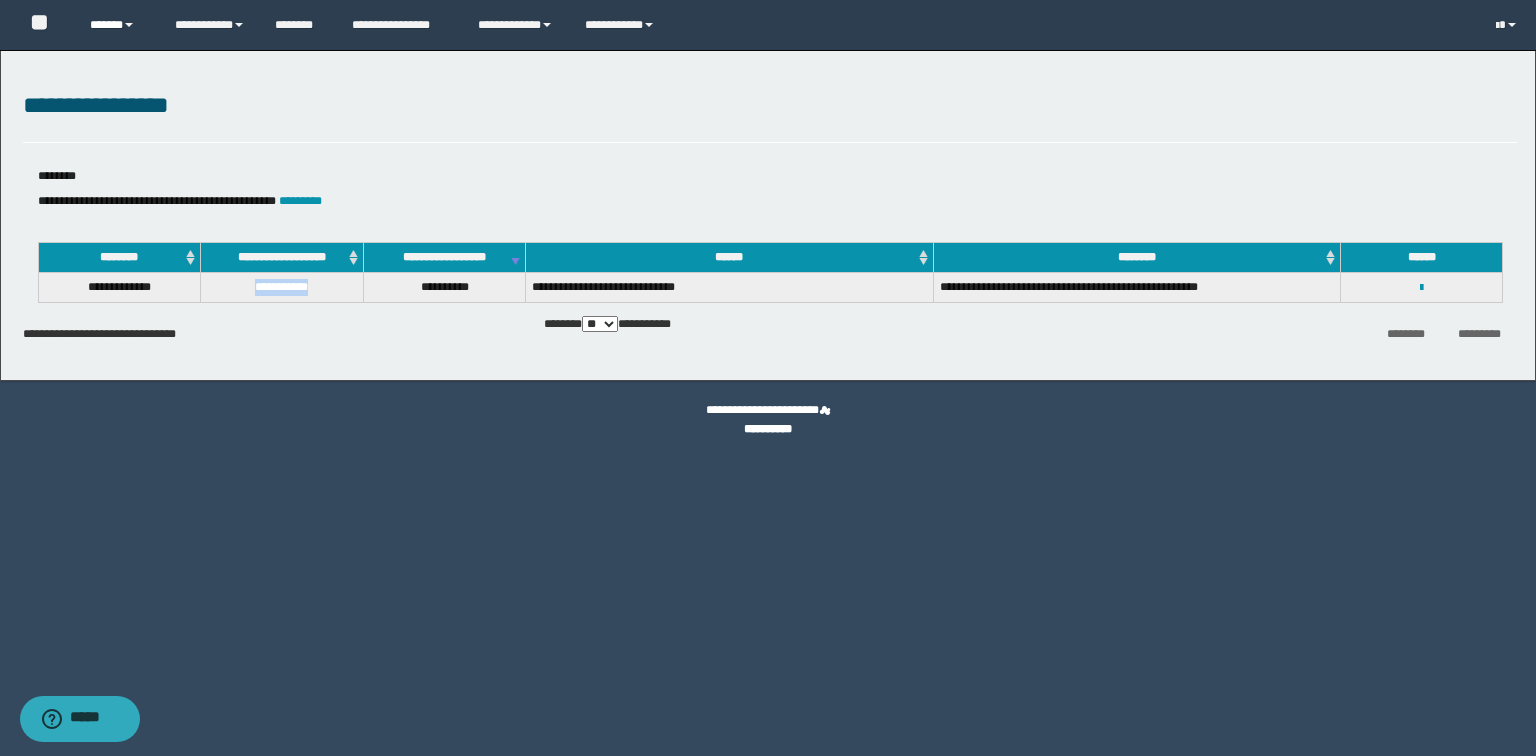 click on "******" at bounding box center [117, 25] 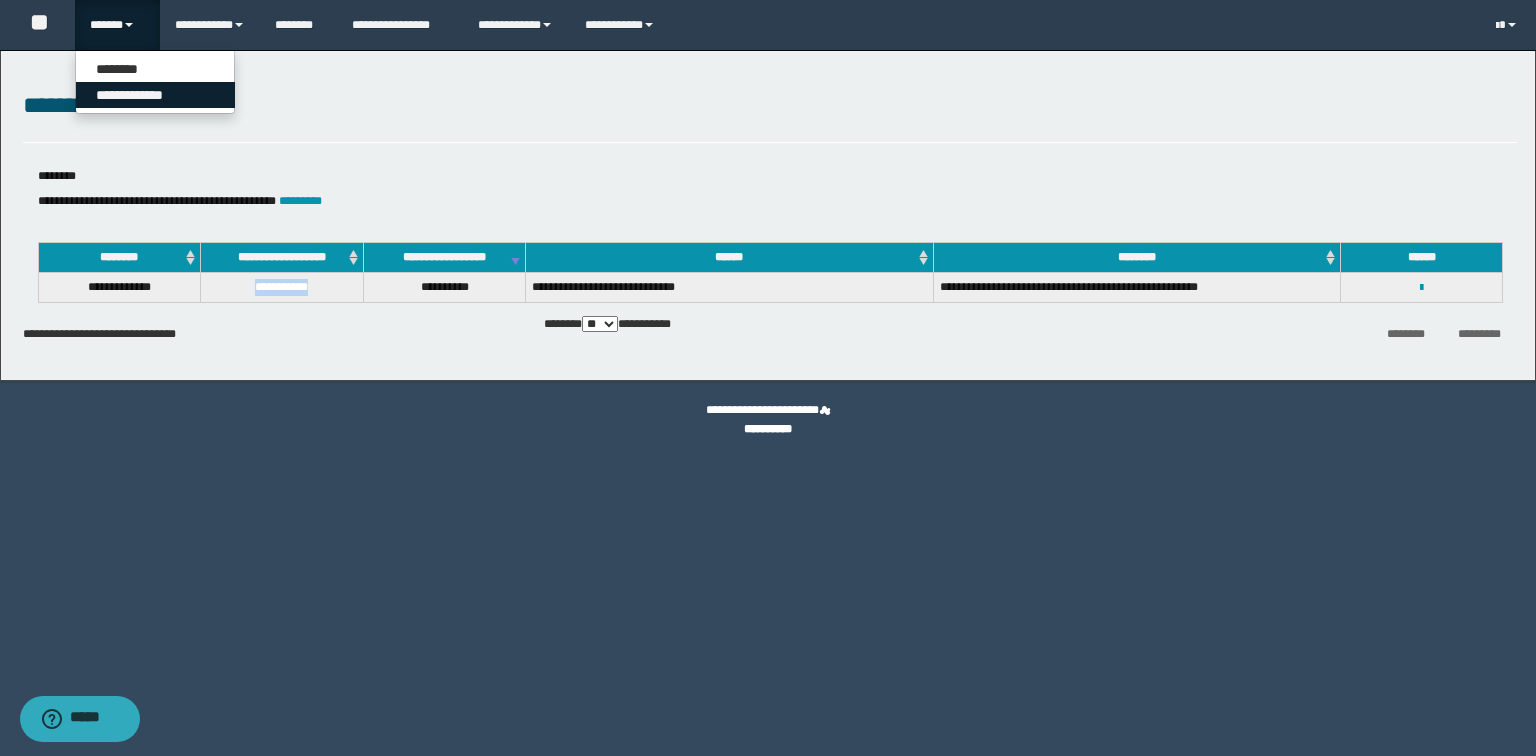 click on "**********" at bounding box center [155, 95] 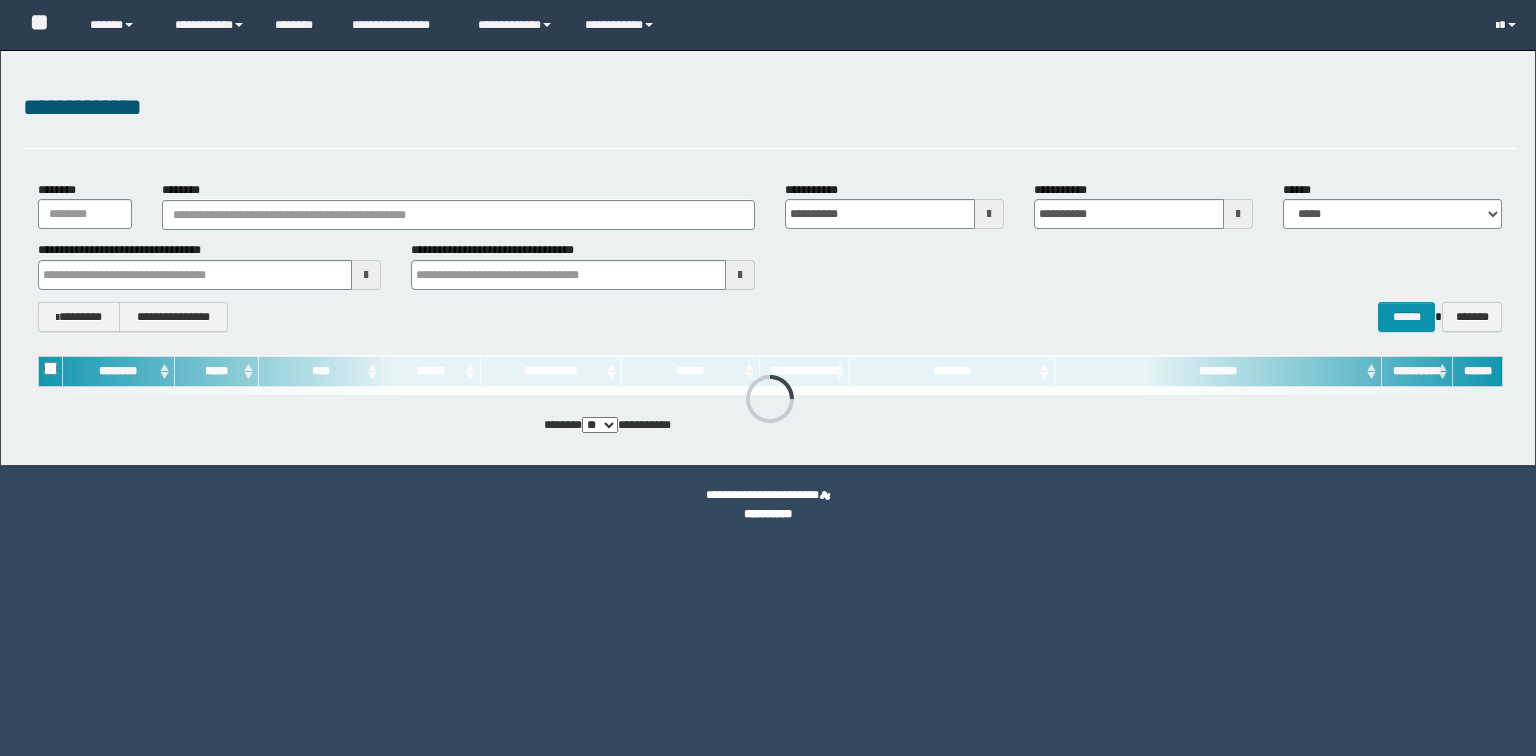 scroll, scrollTop: 0, scrollLeft: 0, axis: both 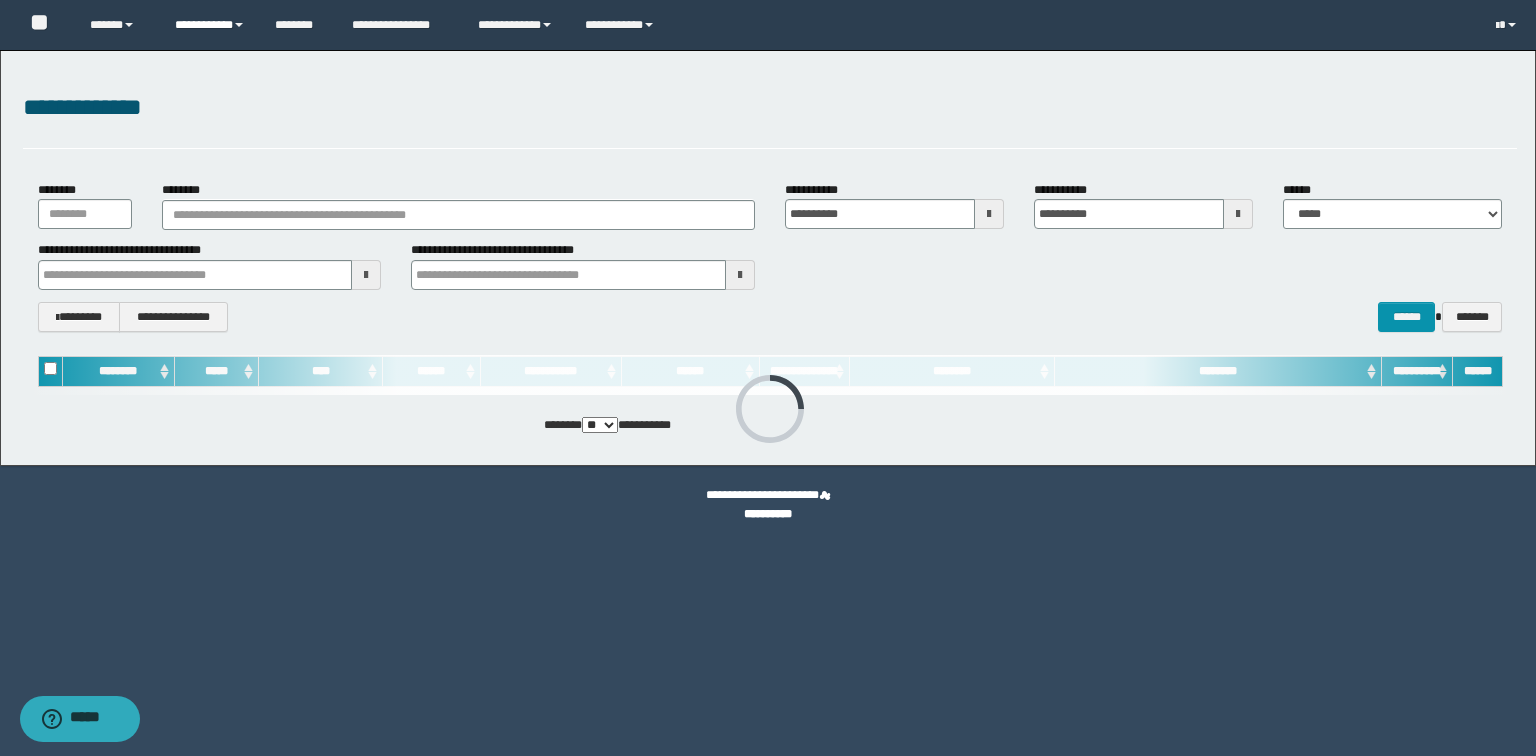 click on "**********" at bounding box center [210, 25] 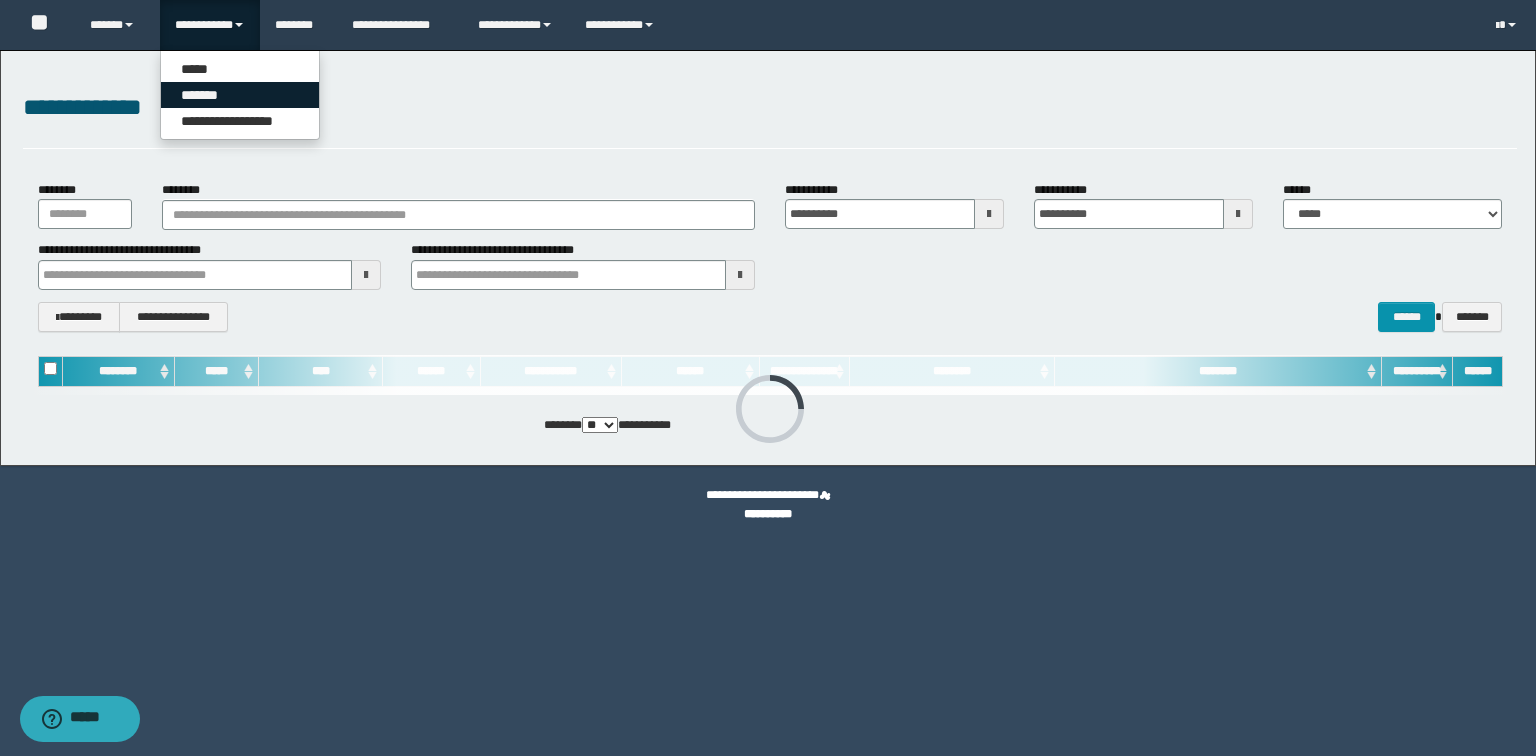 click on "*******" at bounding box center (240, 95) 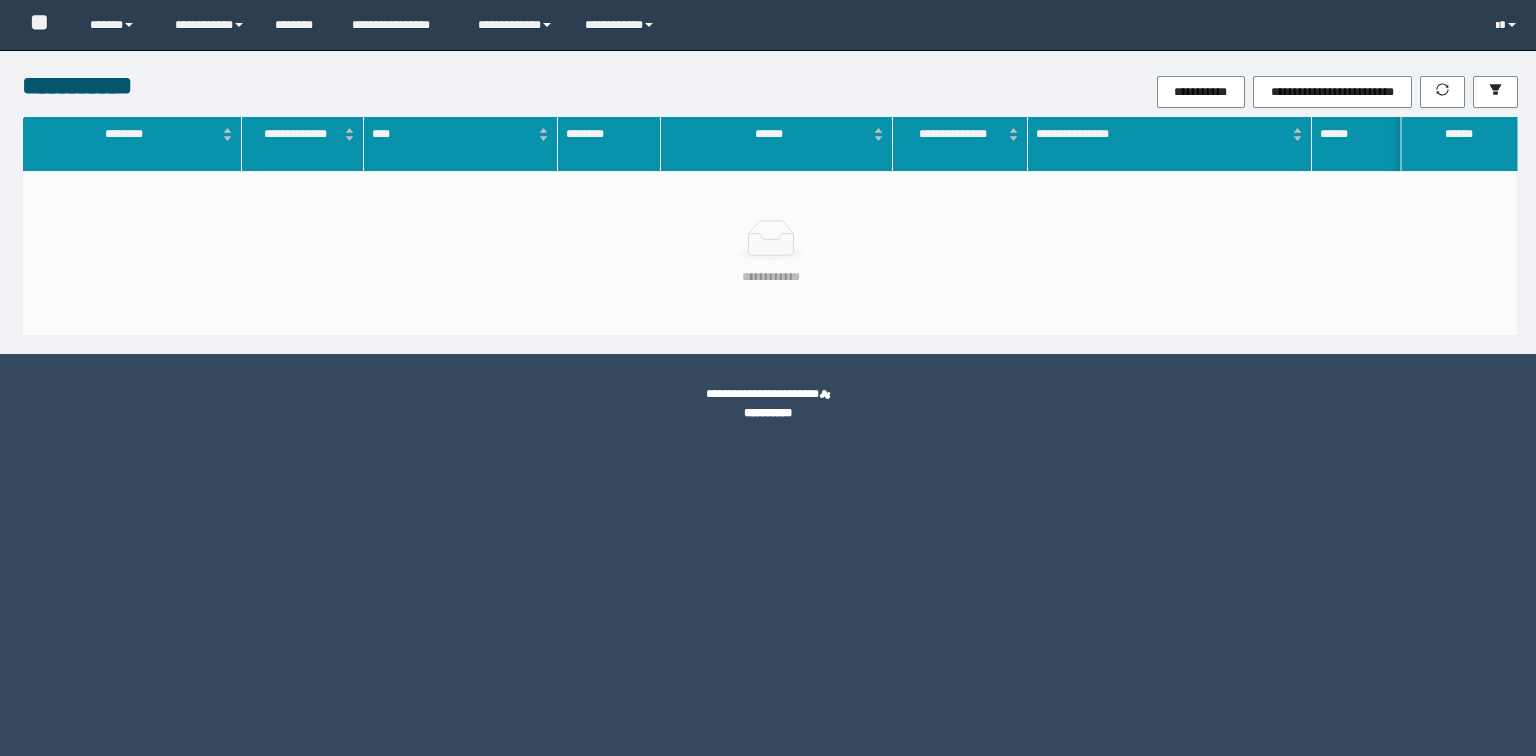 scroll, scrollTop: 0, scrollLeft: 0, axis: both 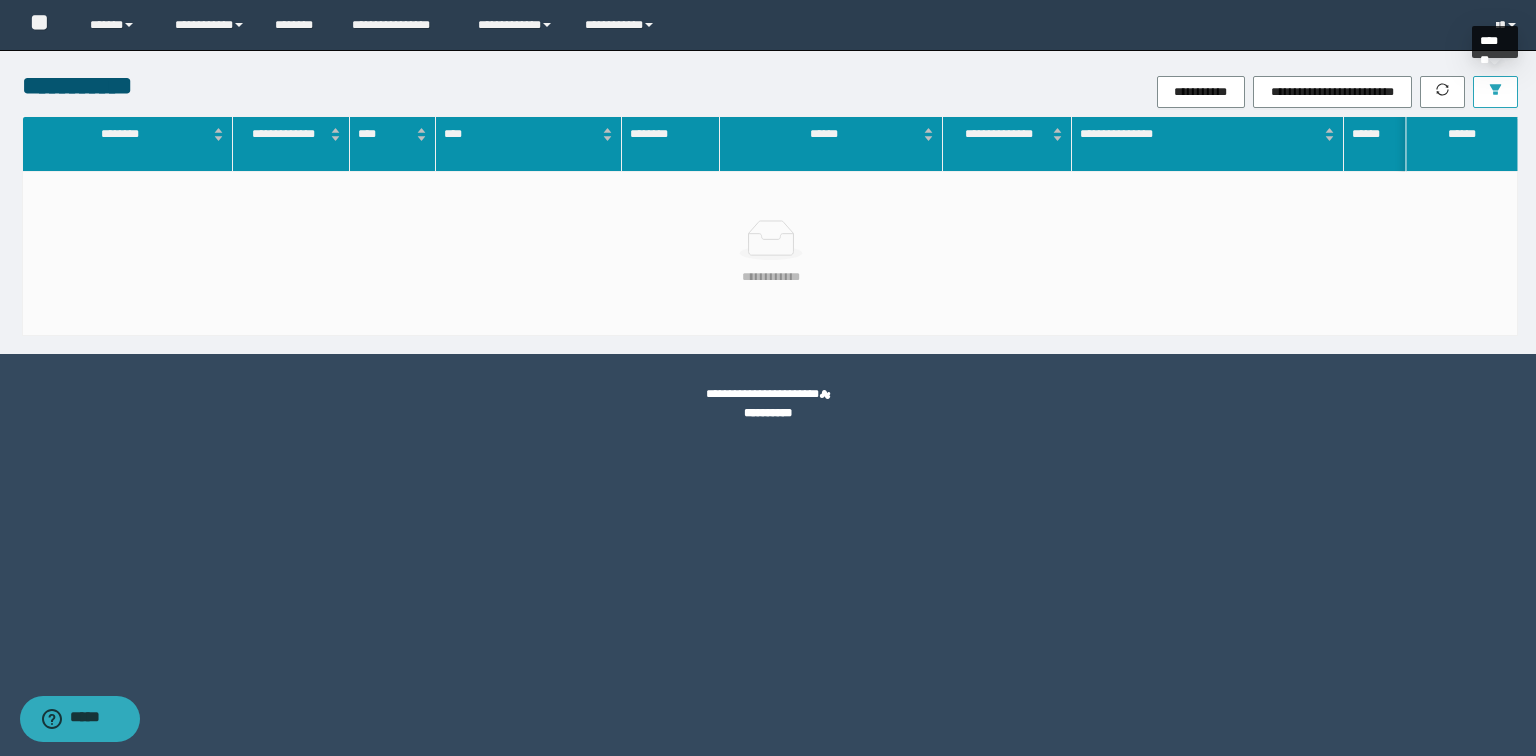 click 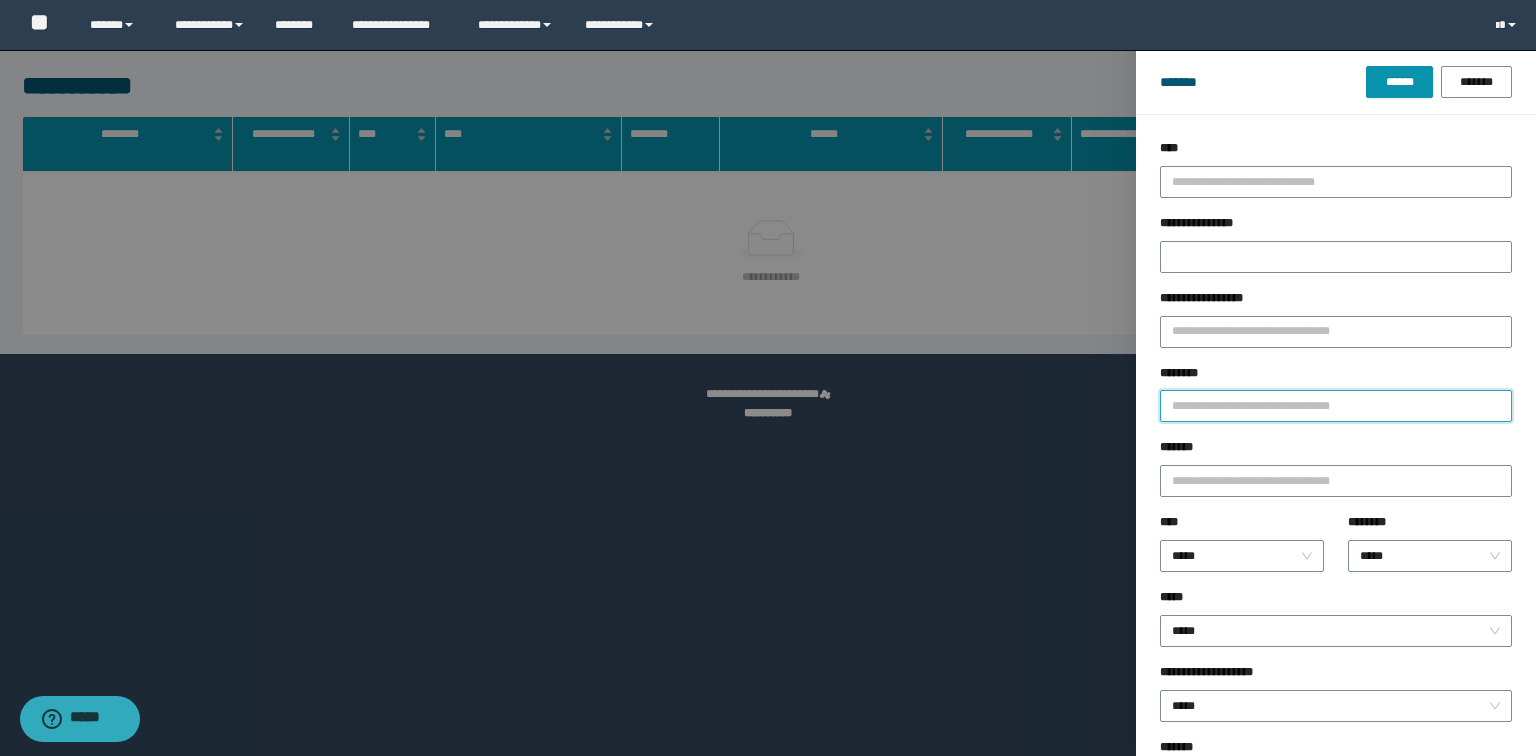 click on "********" at bounding box center [1336, 406] 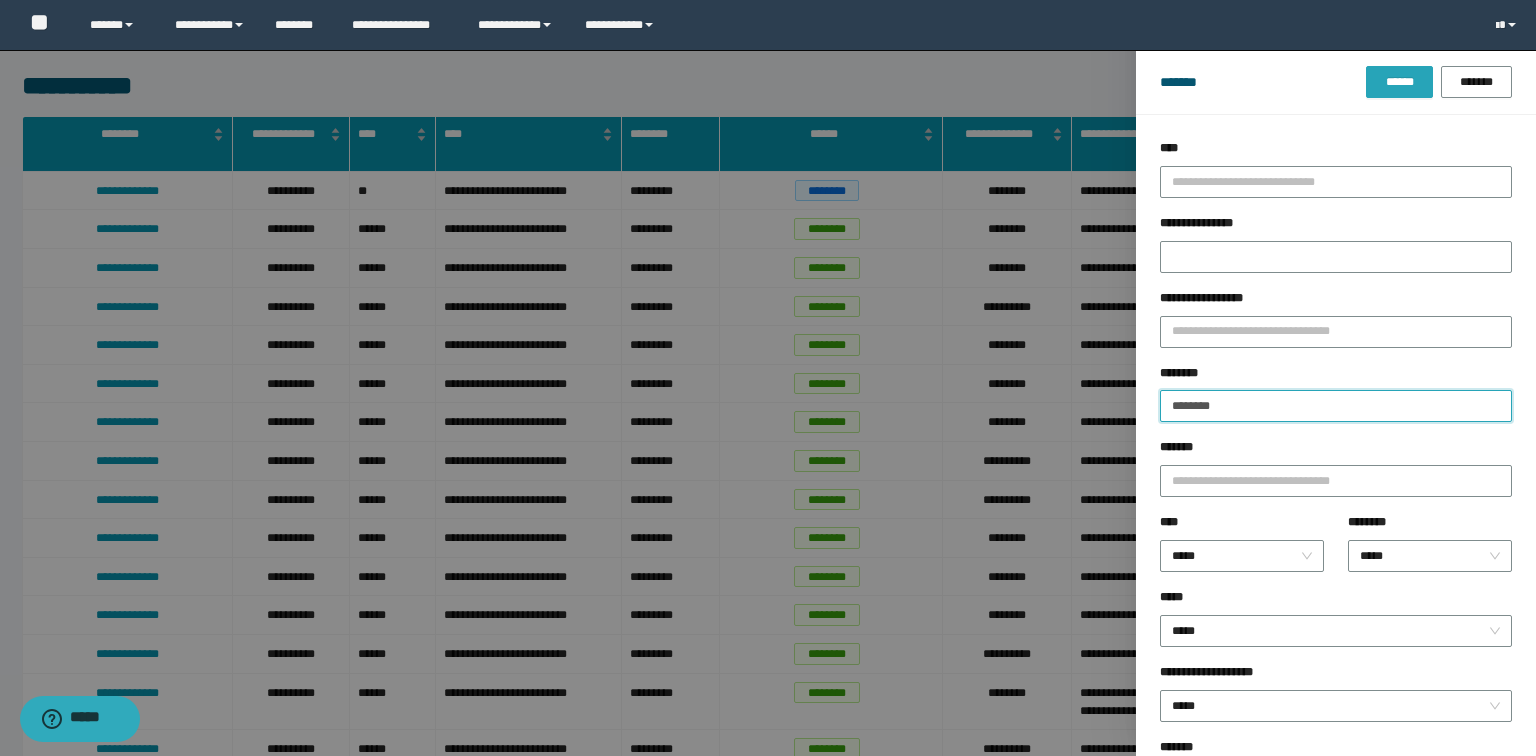 type on "********" 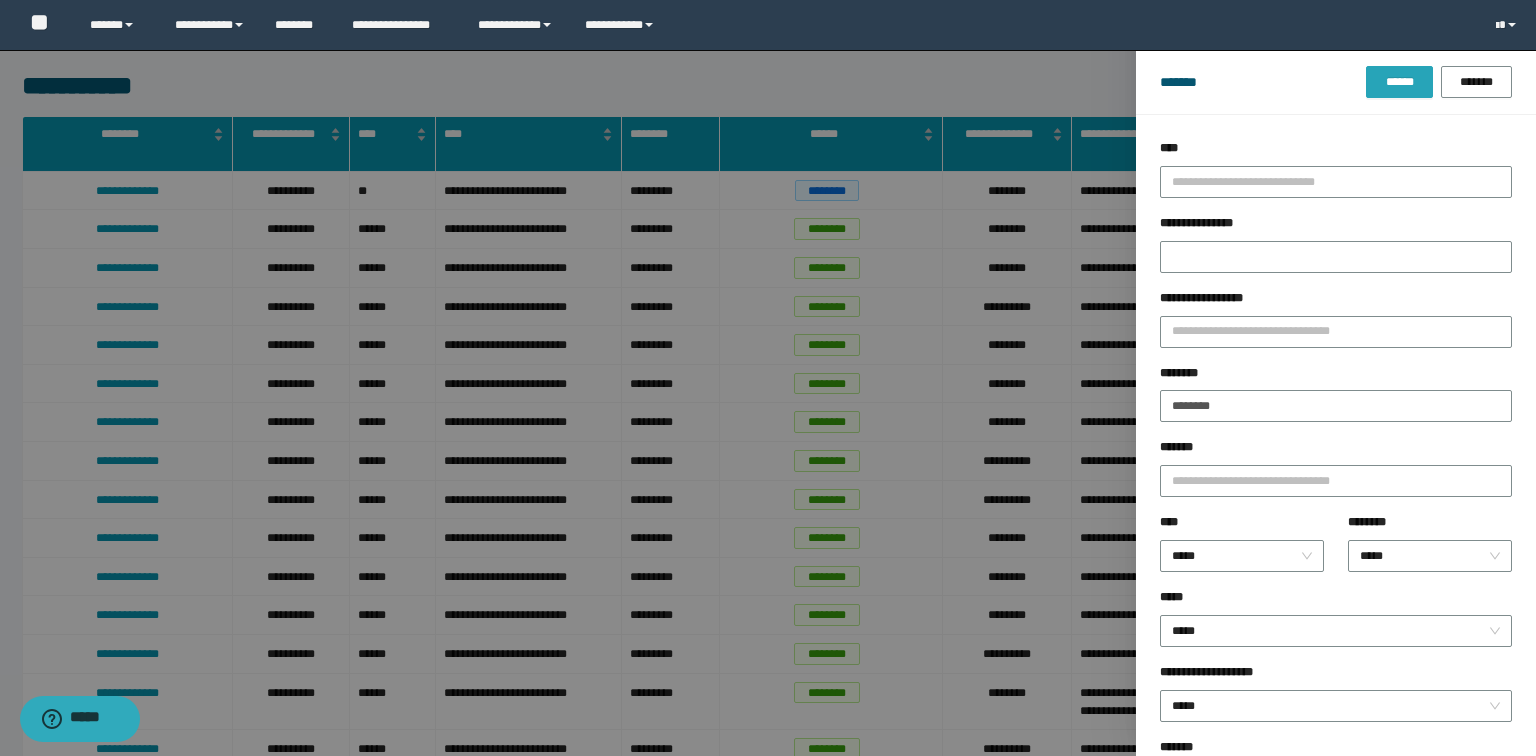 click on "******" at bounding box center [1399, 82] 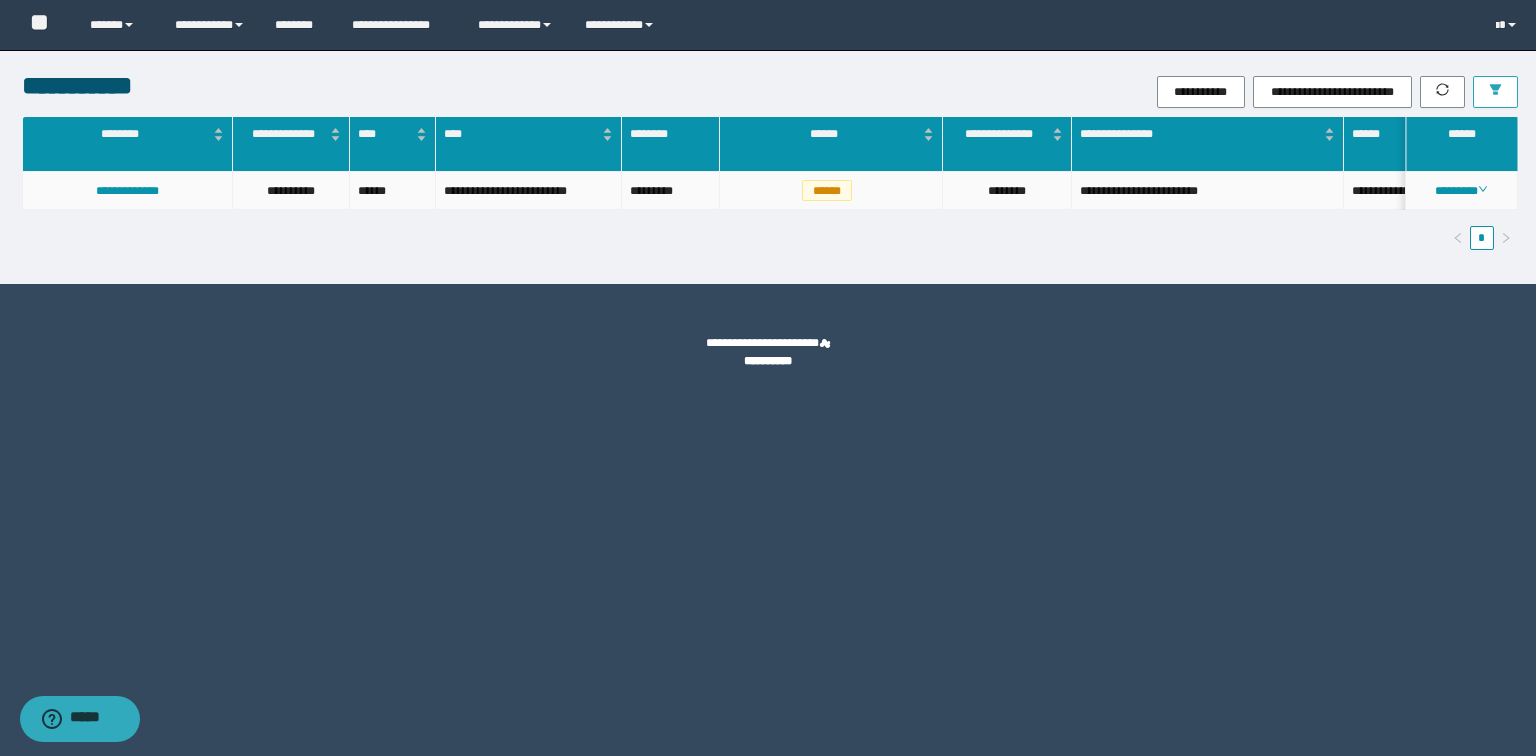 type 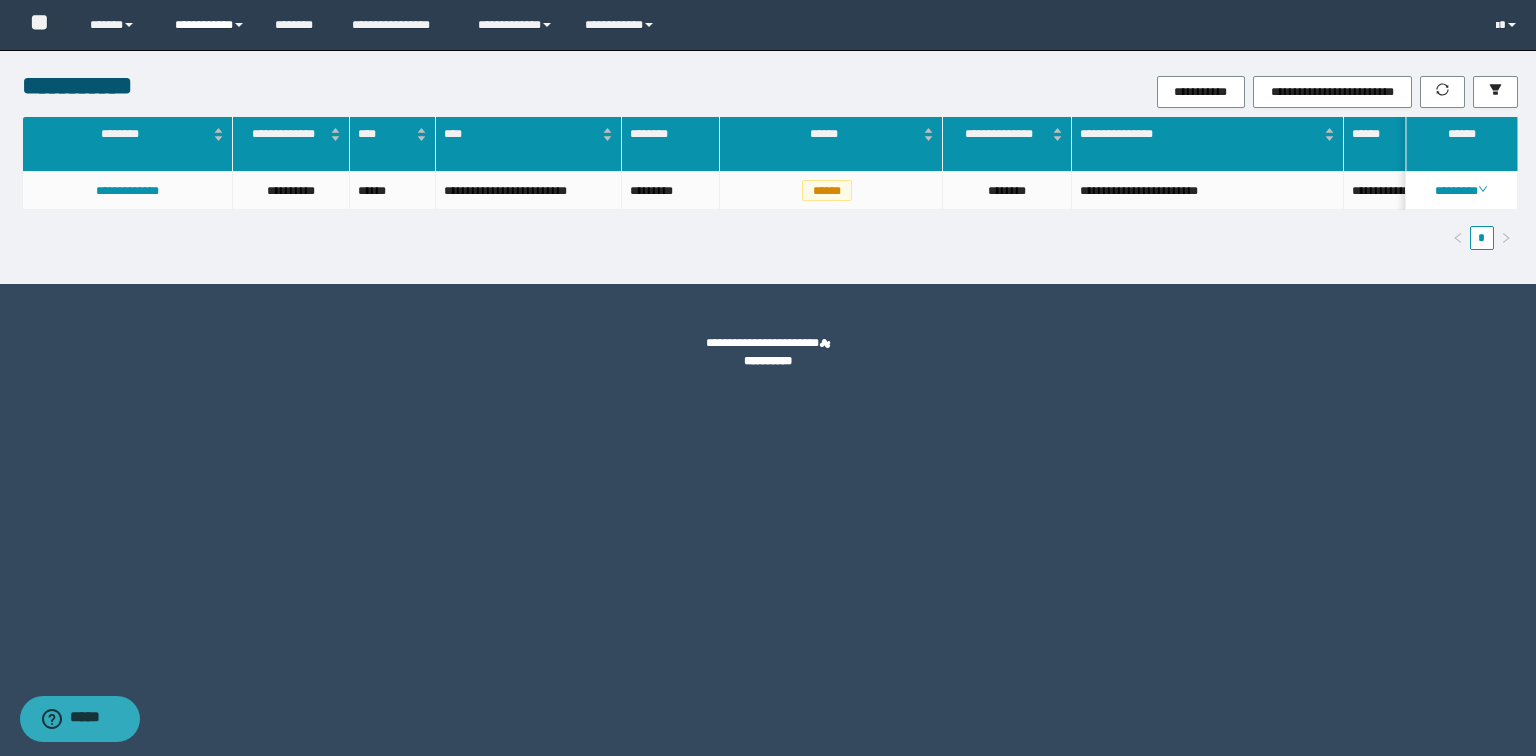 click on "**********" at bounding box center [210, 25] 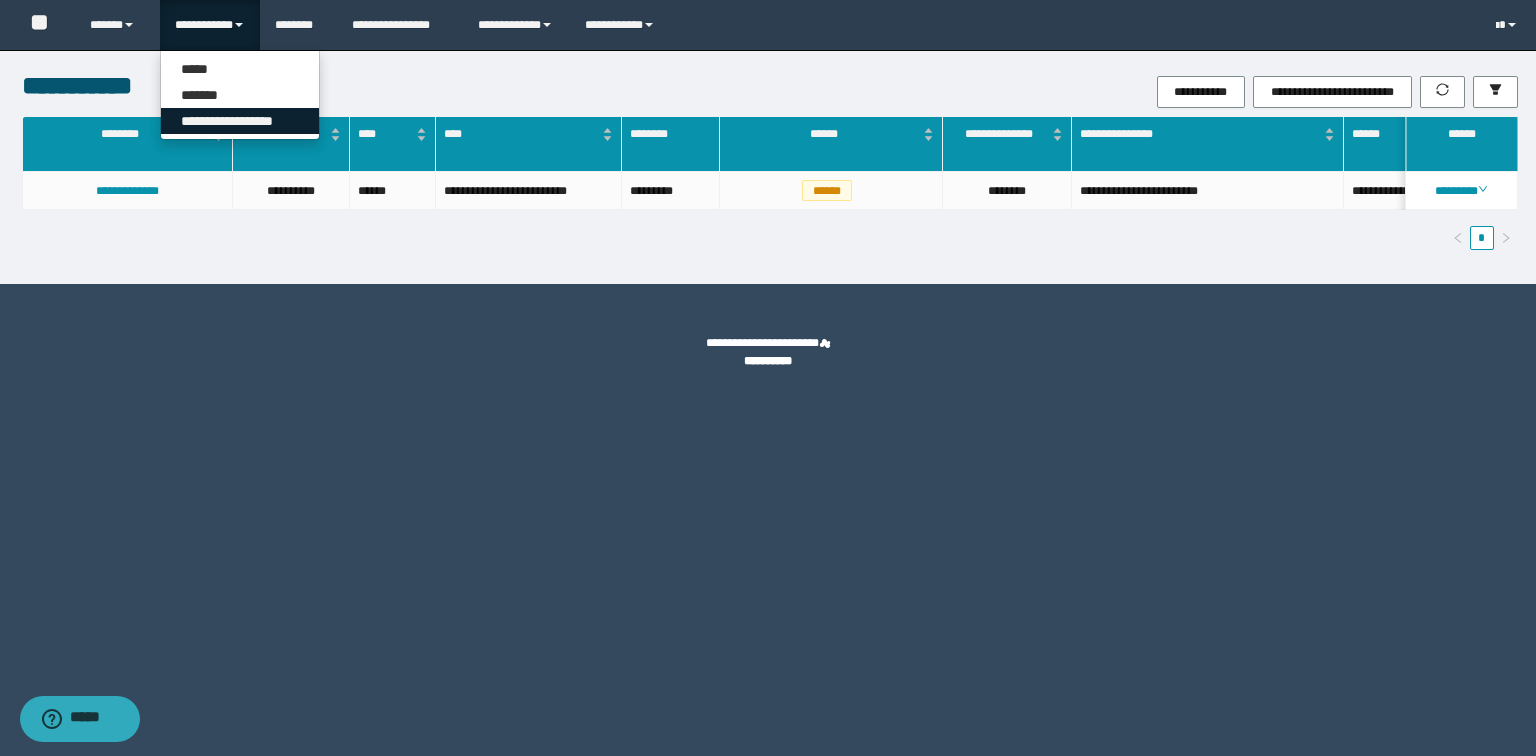 click on "**********" at bounding box center (240, 121) 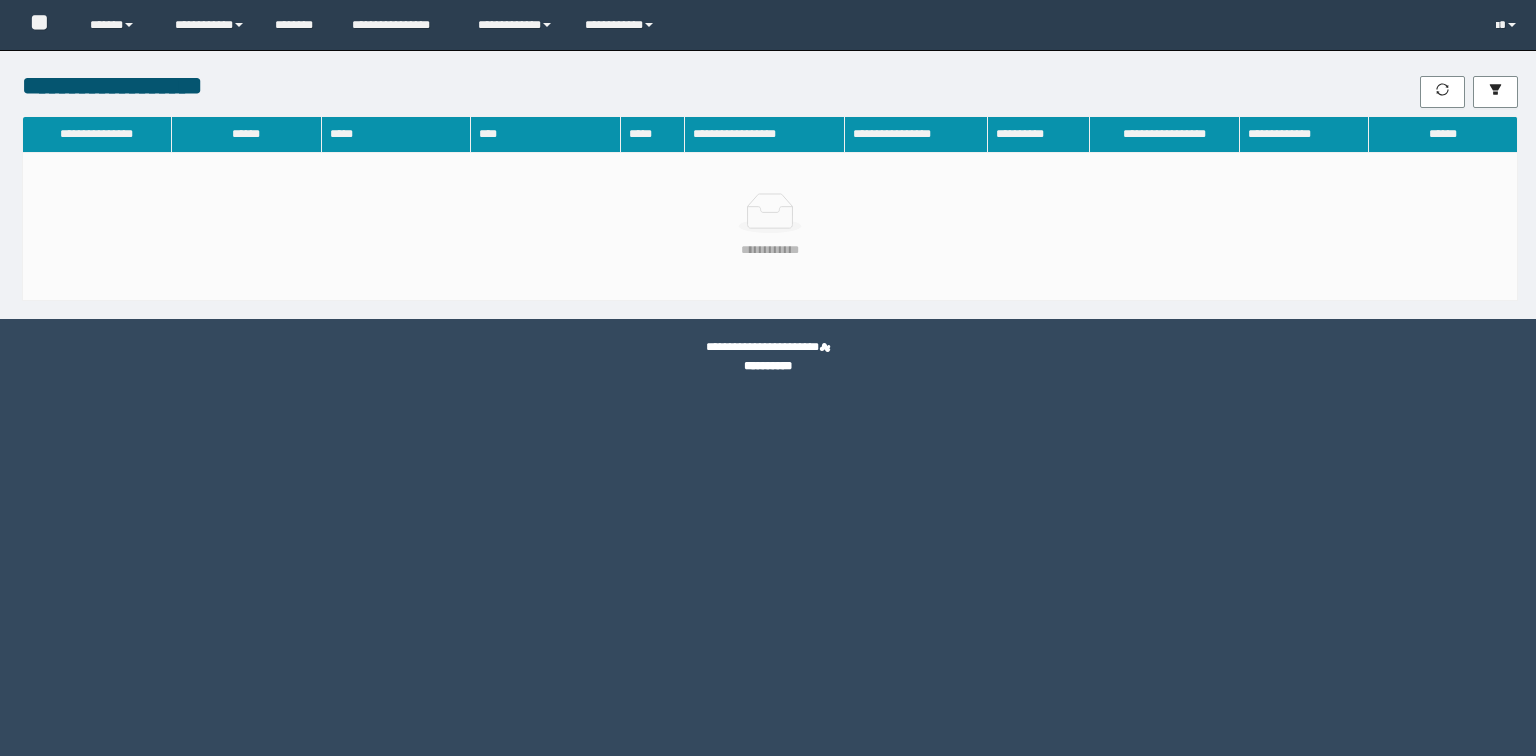 scroll, scrollTop: 0, scrollLeft: 0, axis: both 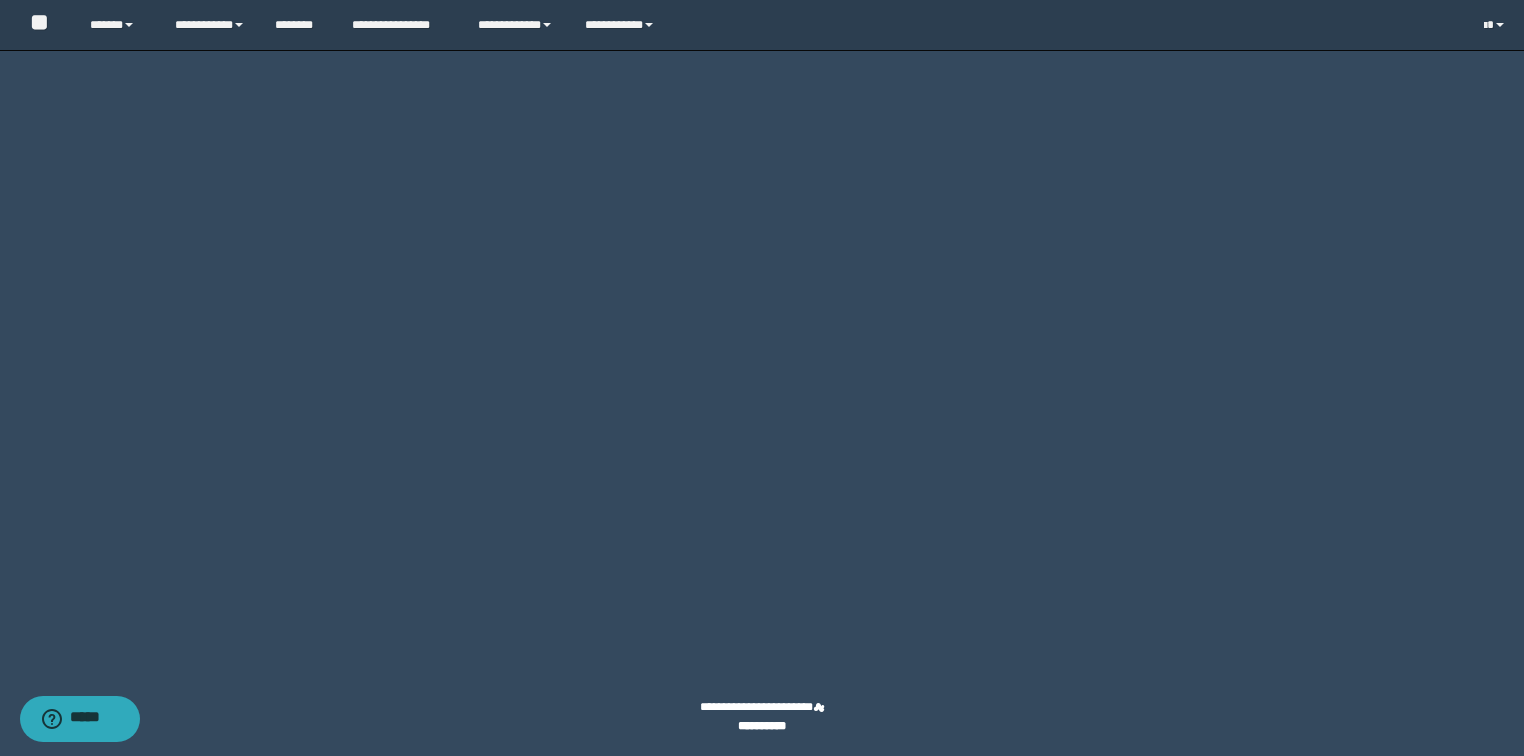 click on "********" at bounding box center (1431, -2456) 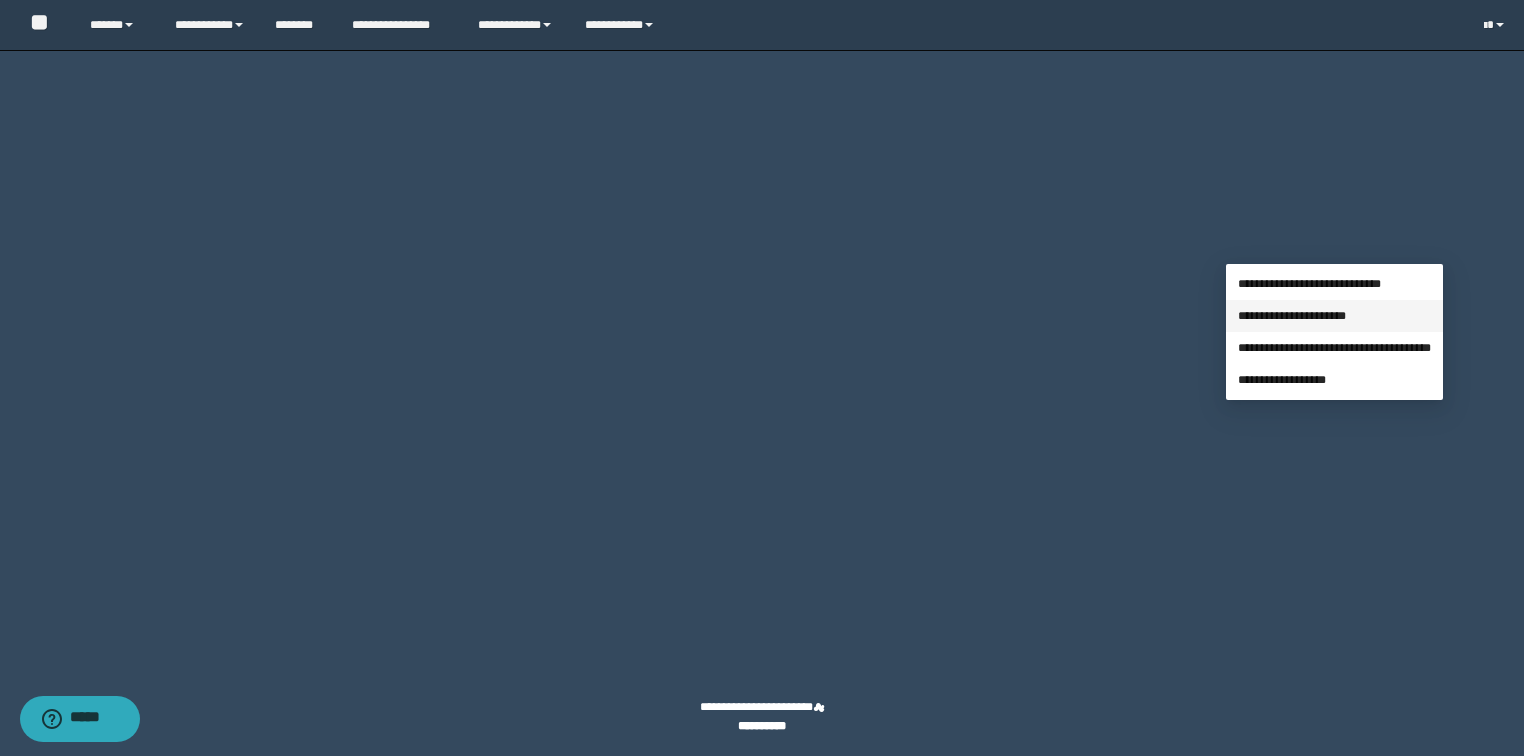 click on "**********" at bounding box center (1292, 316) 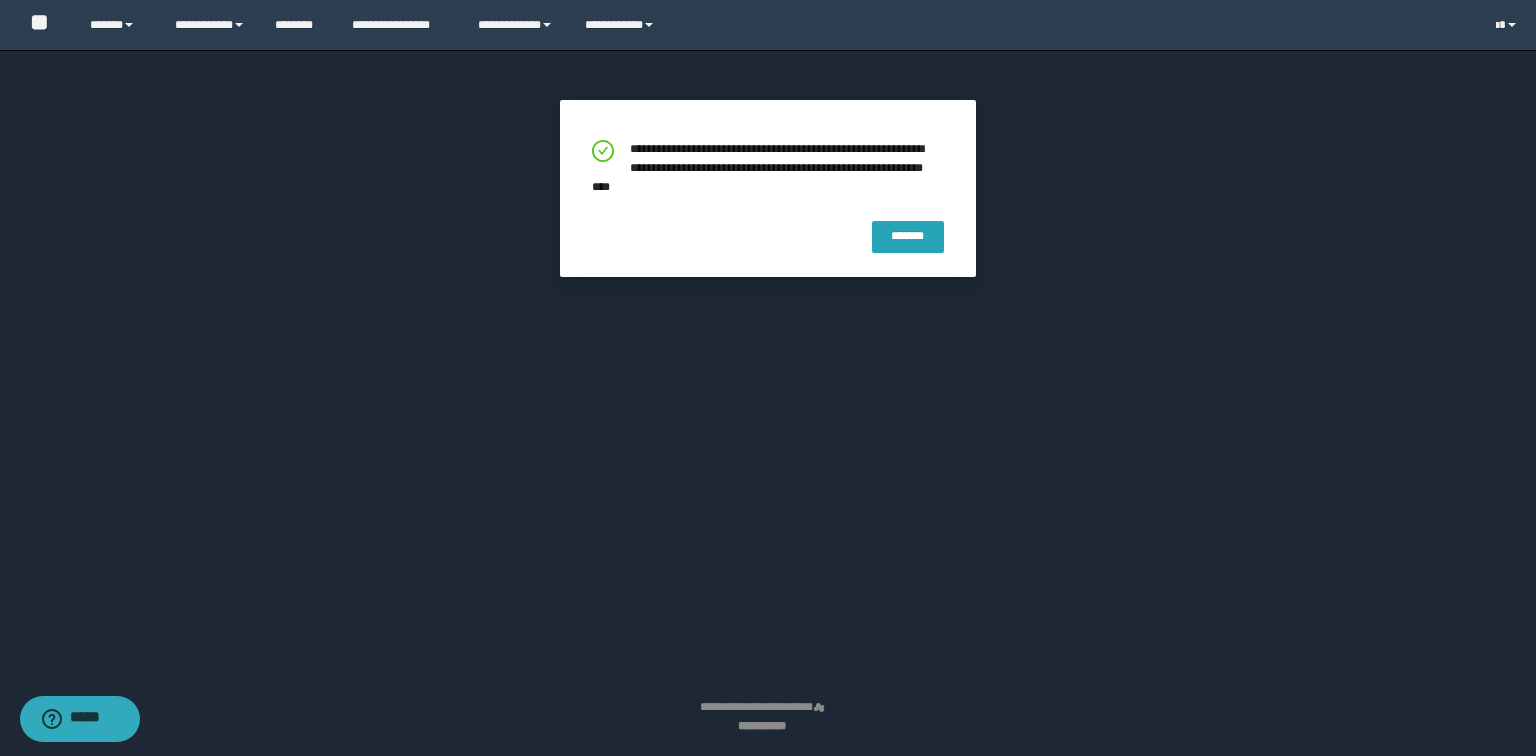 click on "*******" at bounding box center (908, 236) 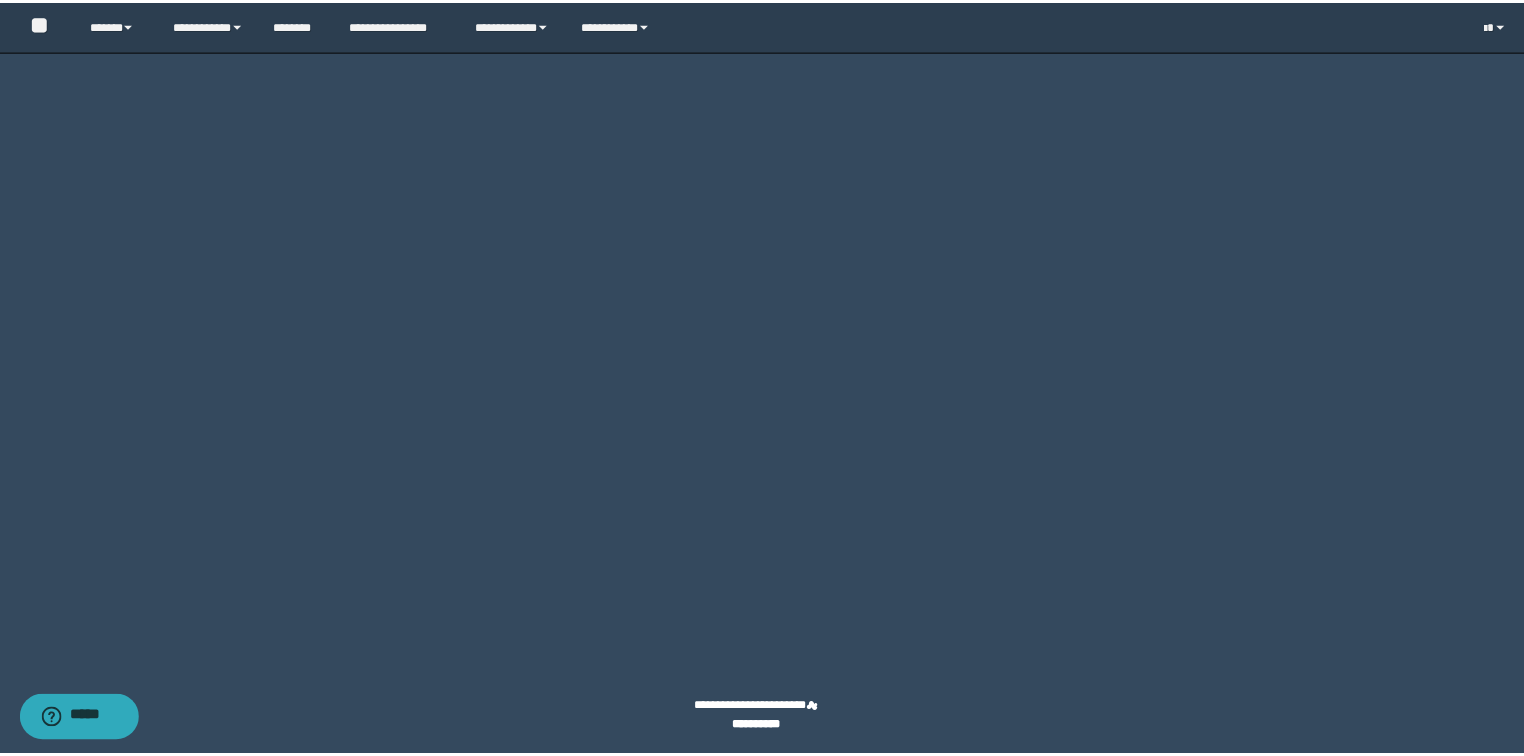 scroll, scrollTop: 13061, scrollLeft: 0, axis: vertical 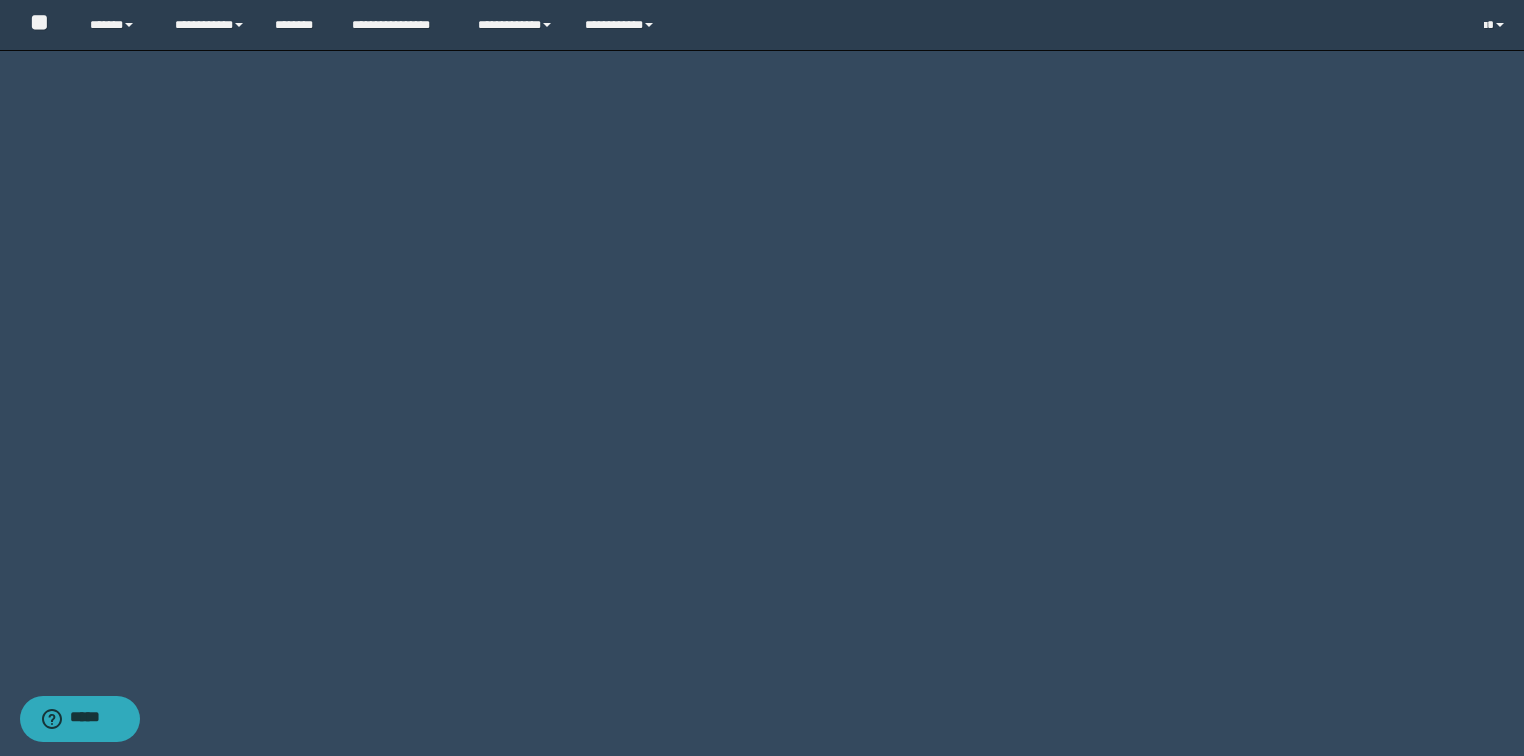 click on "********" at bounding box center (1431, -2288) 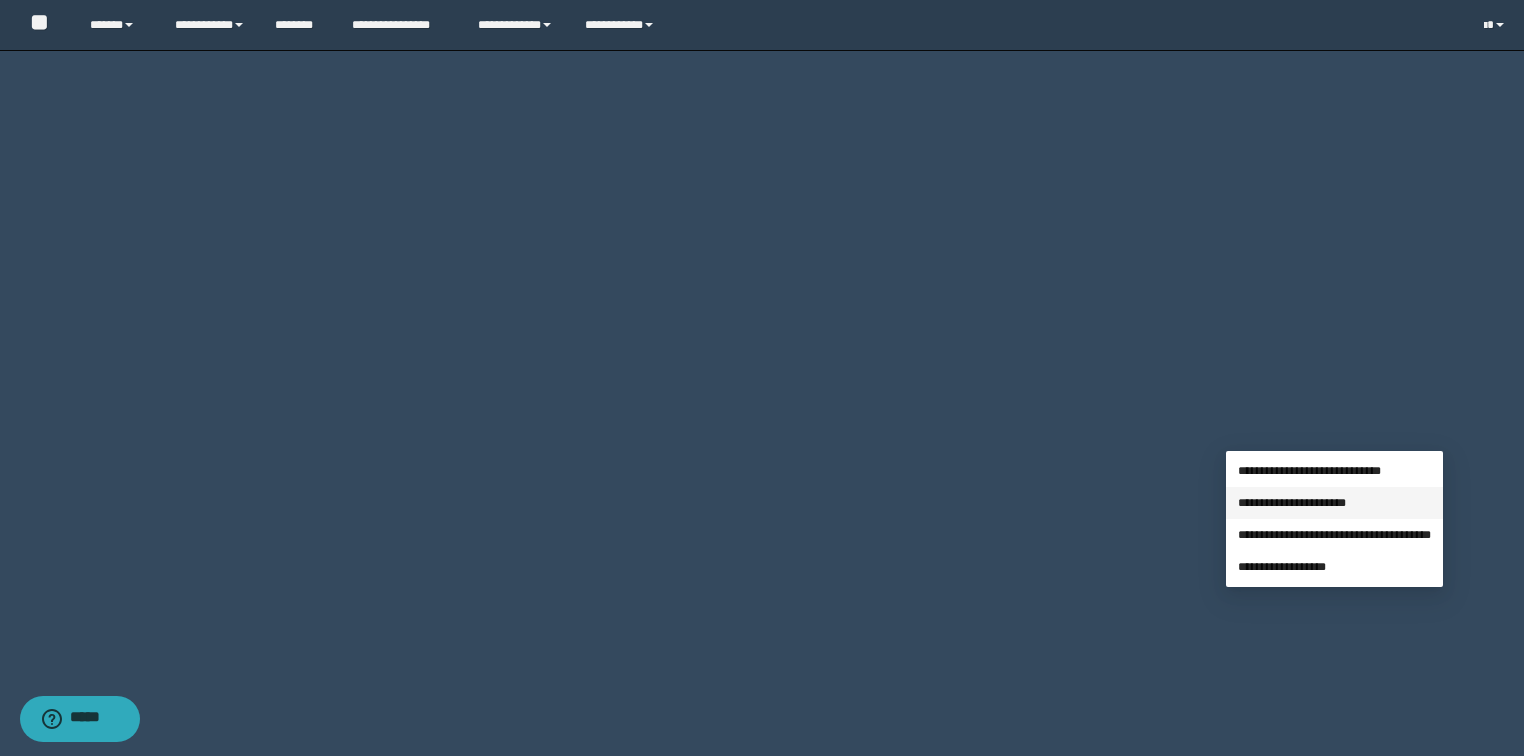 click on "**********" at bounding box center [1292, 503] 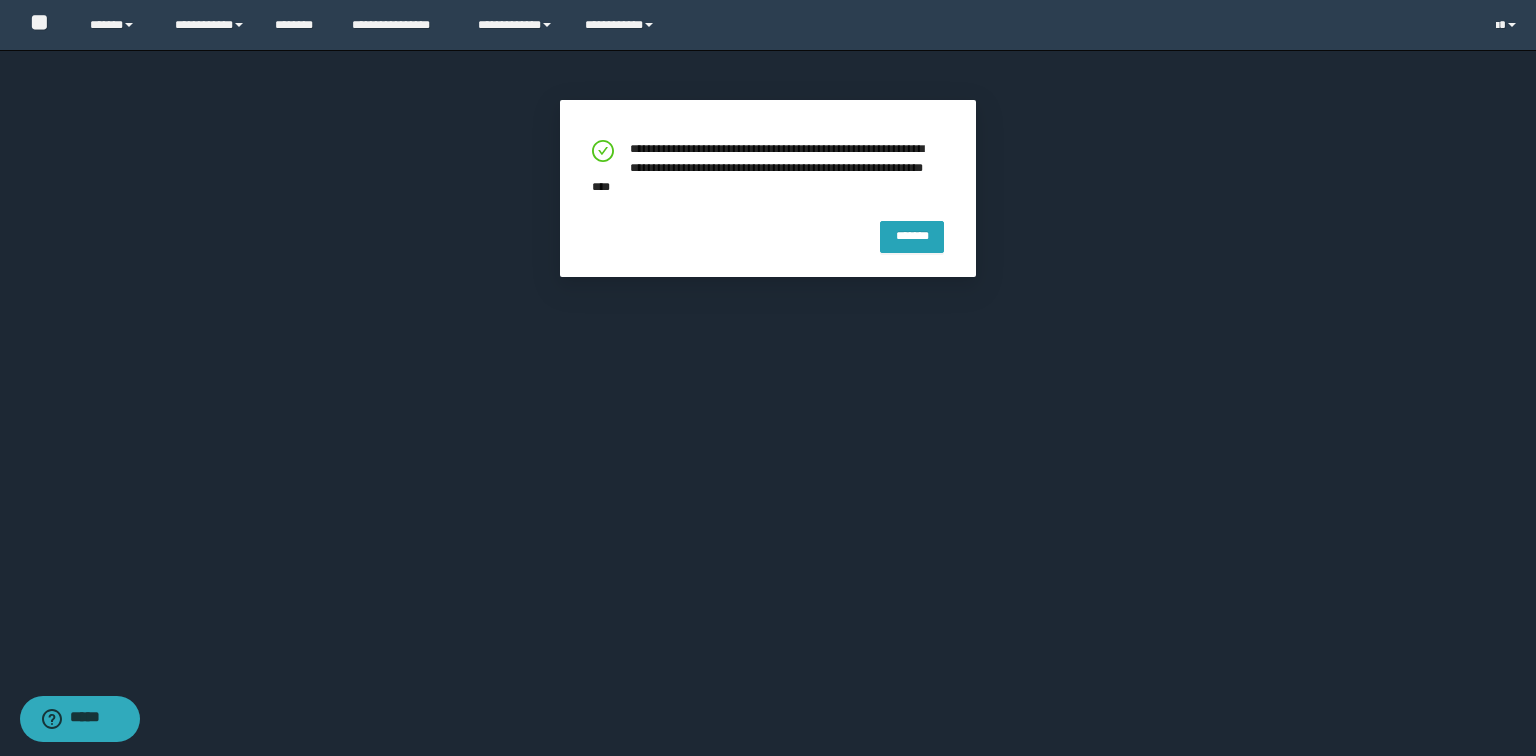 click on "*******" at bounding box center (912, 234) 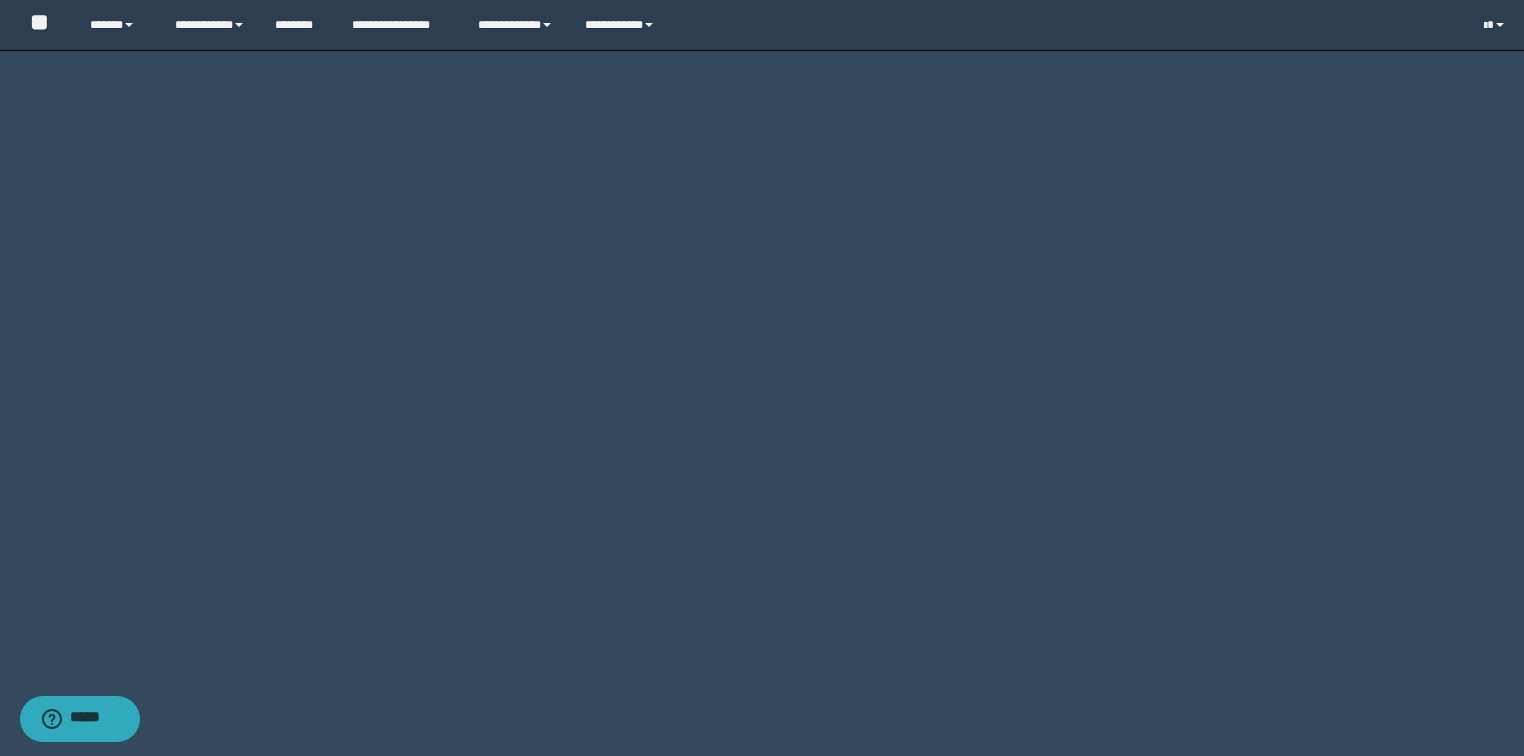 click on "***" at bounding box center (245, -2121) 